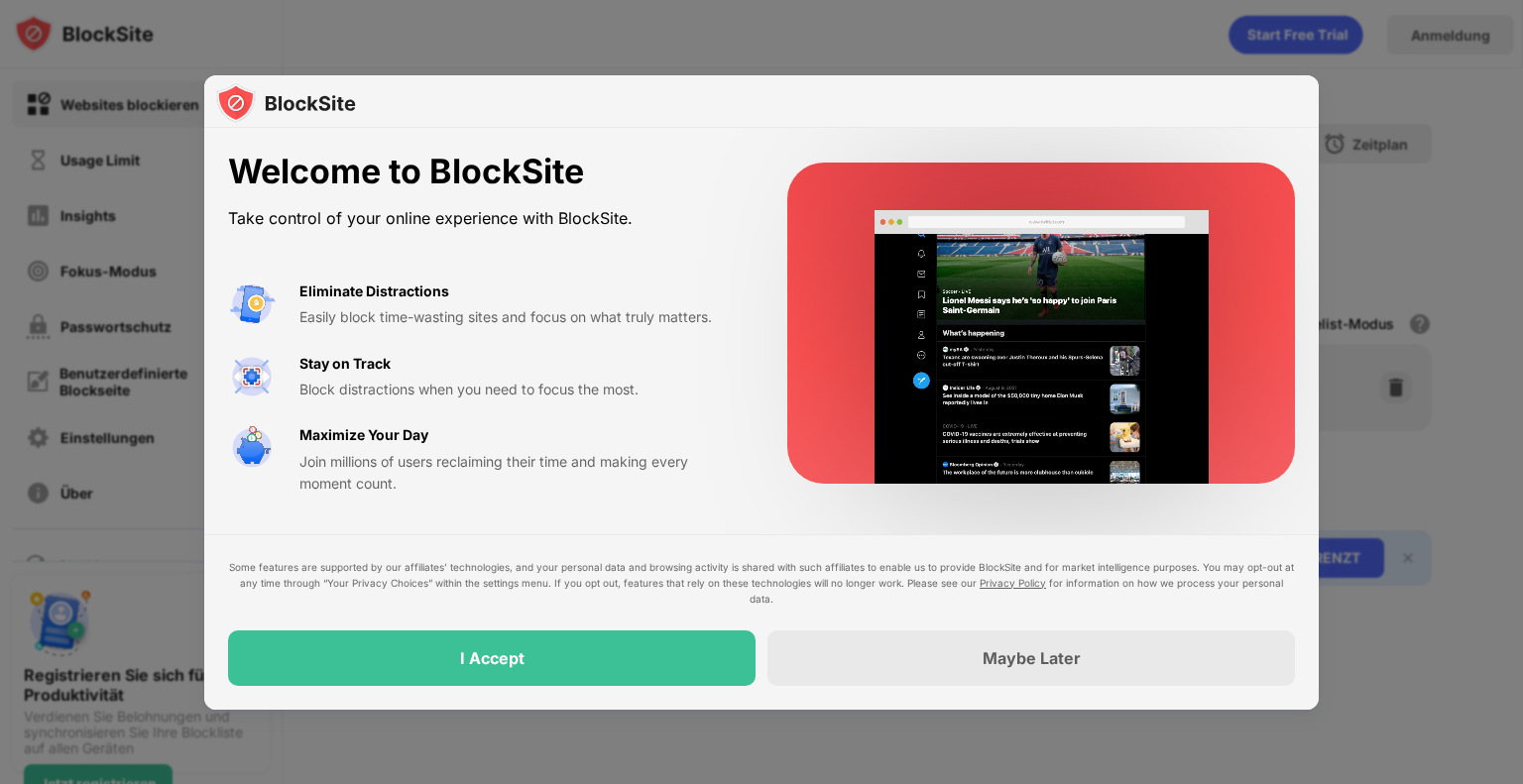 scroll, scrollTop: 0, scrollLeft: 0, axis: both 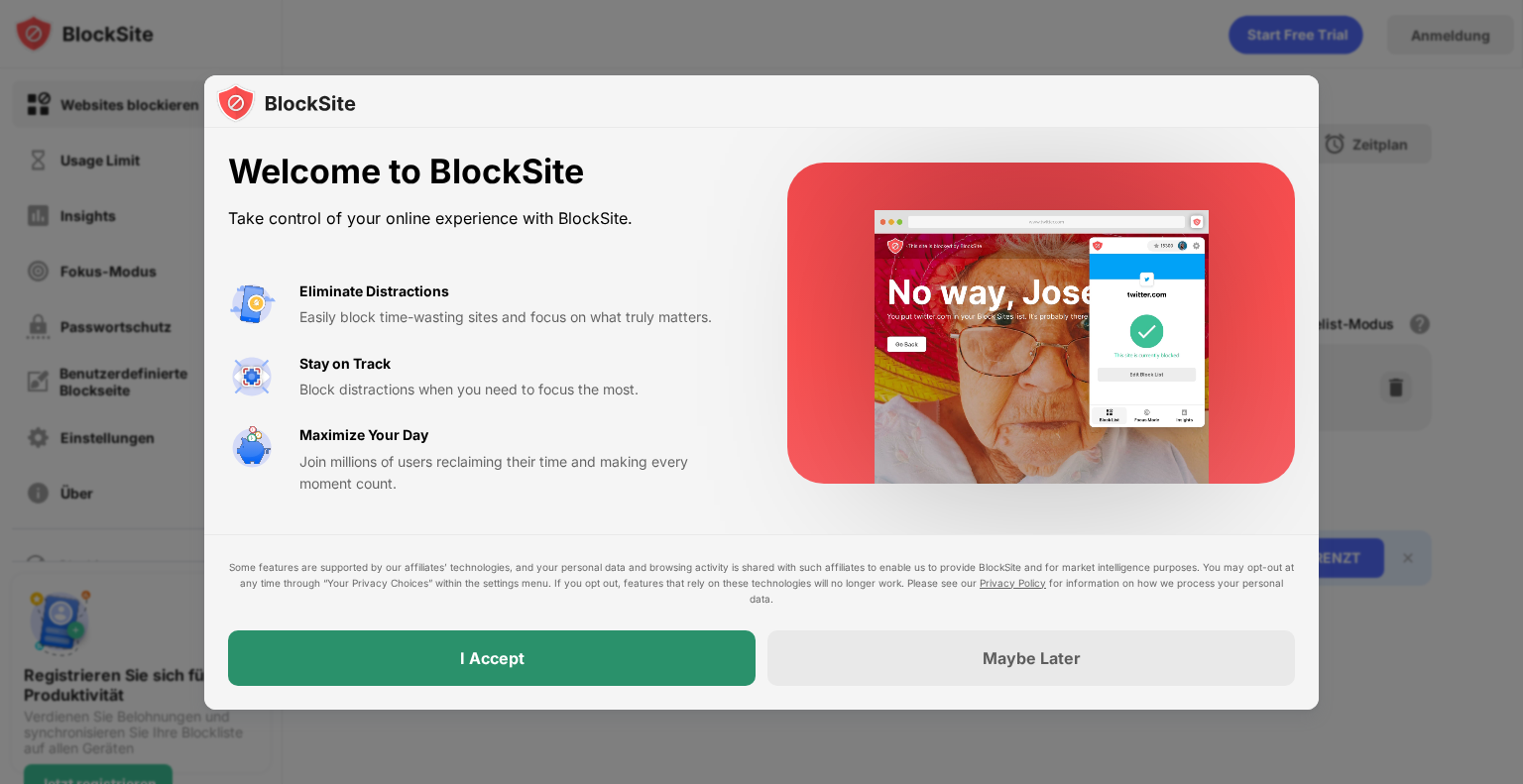 click on "I Accept" at bounding box center [492, 658] 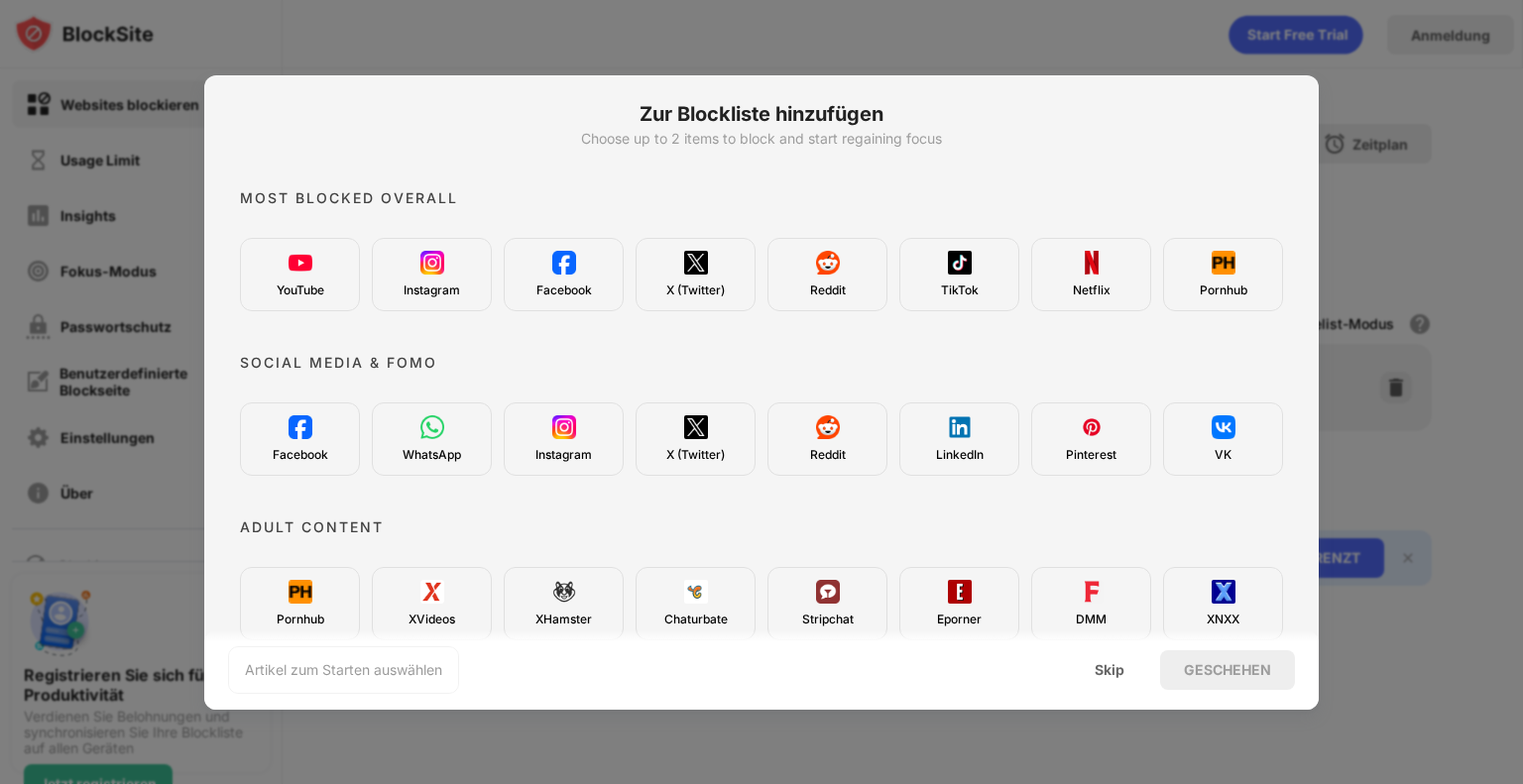 click at bounding box center (1224, 263) 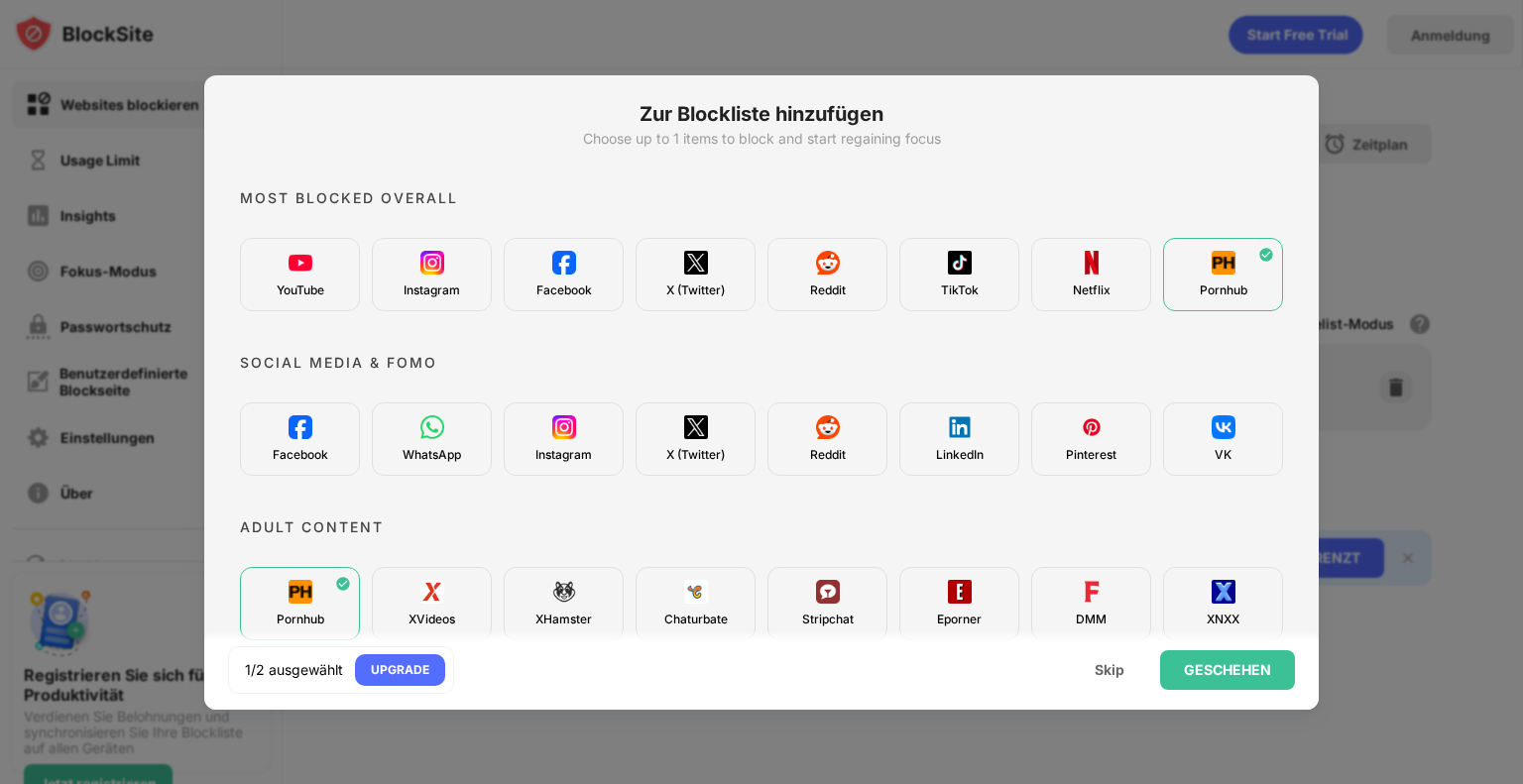 click on "Instagram" at bounding box center (431, 275) 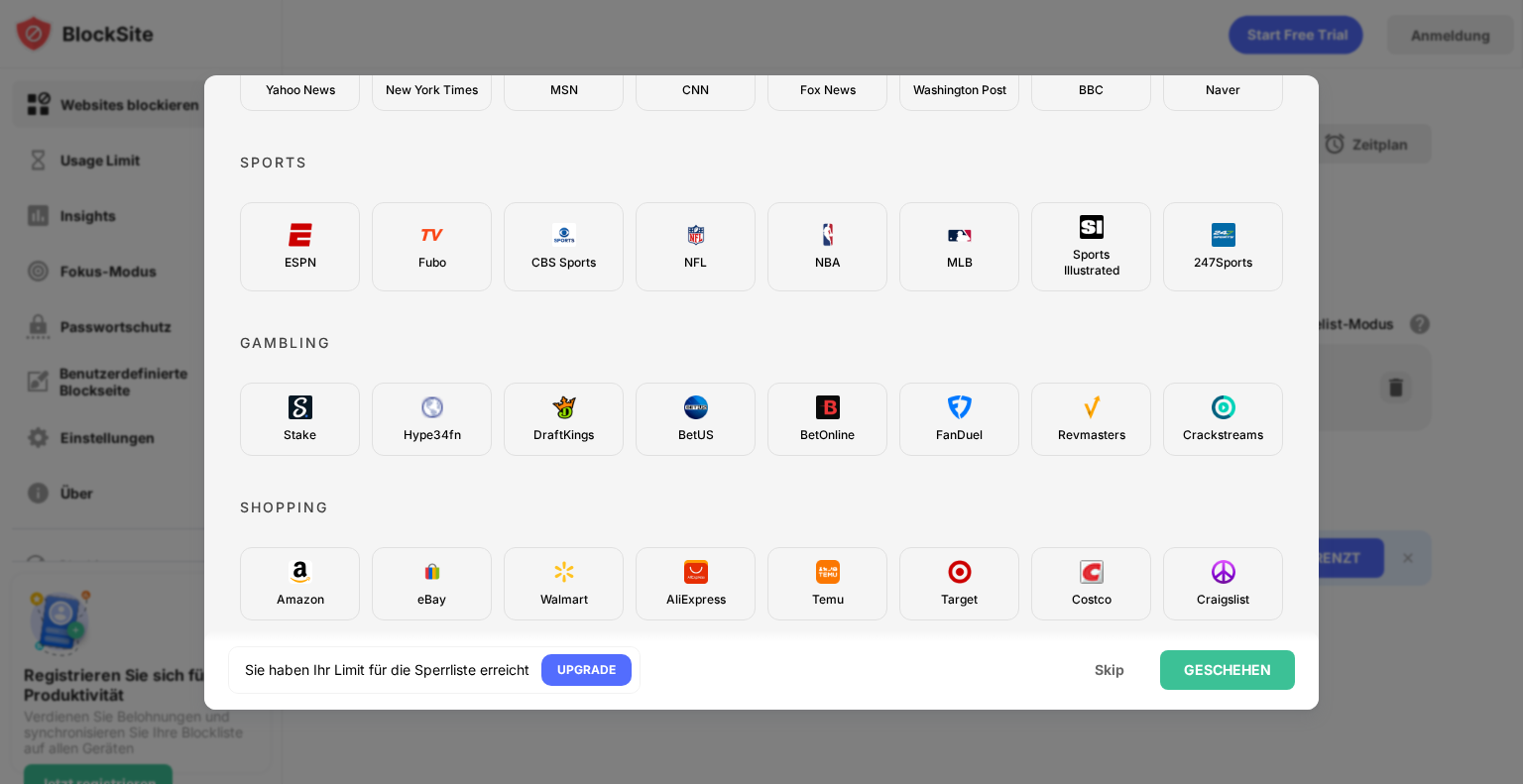 scroll, scrollTop: 728, scrollLeft: 0, axis: vertical 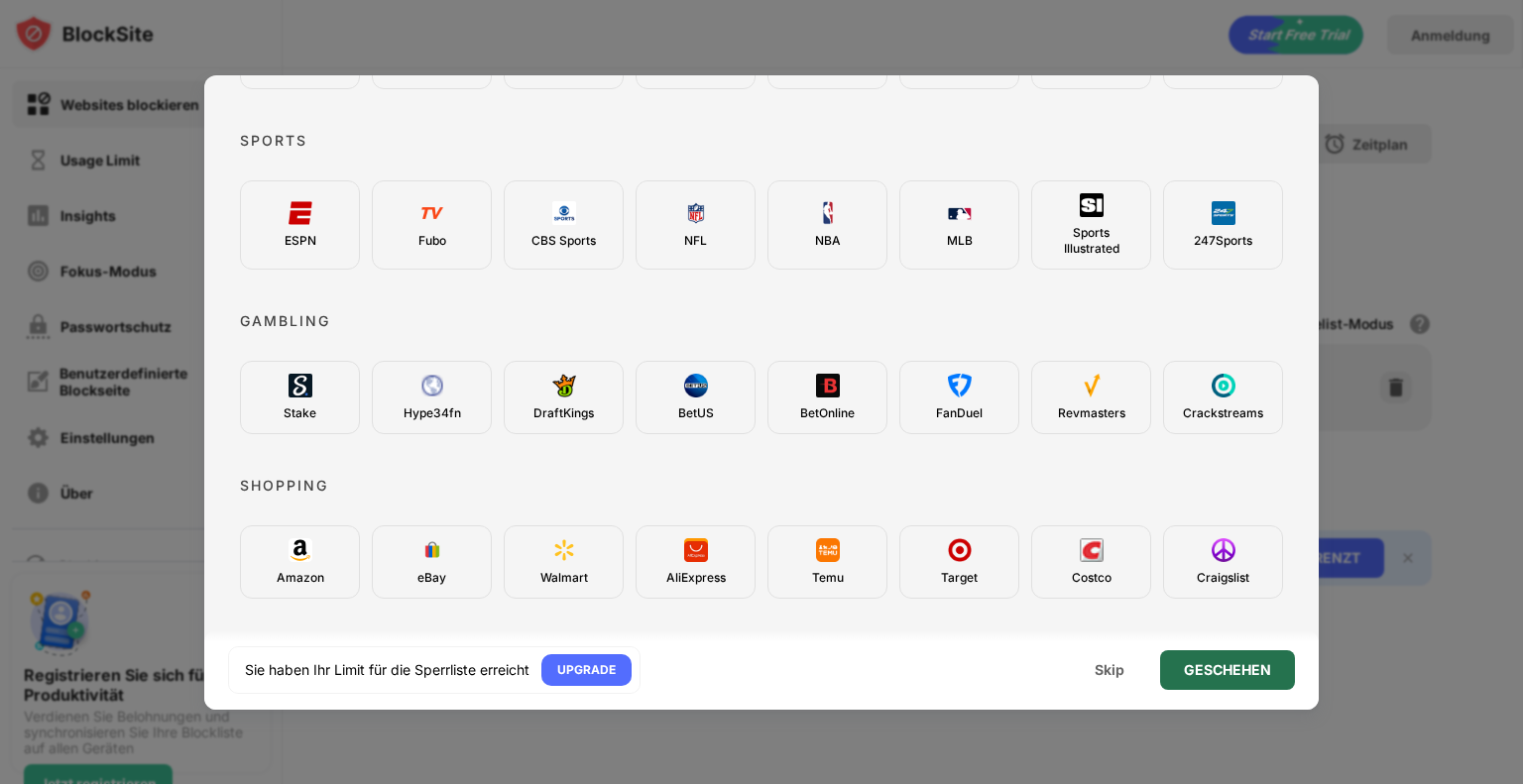 click on "GESCHEHEN" at bounding box center (1228, 670) 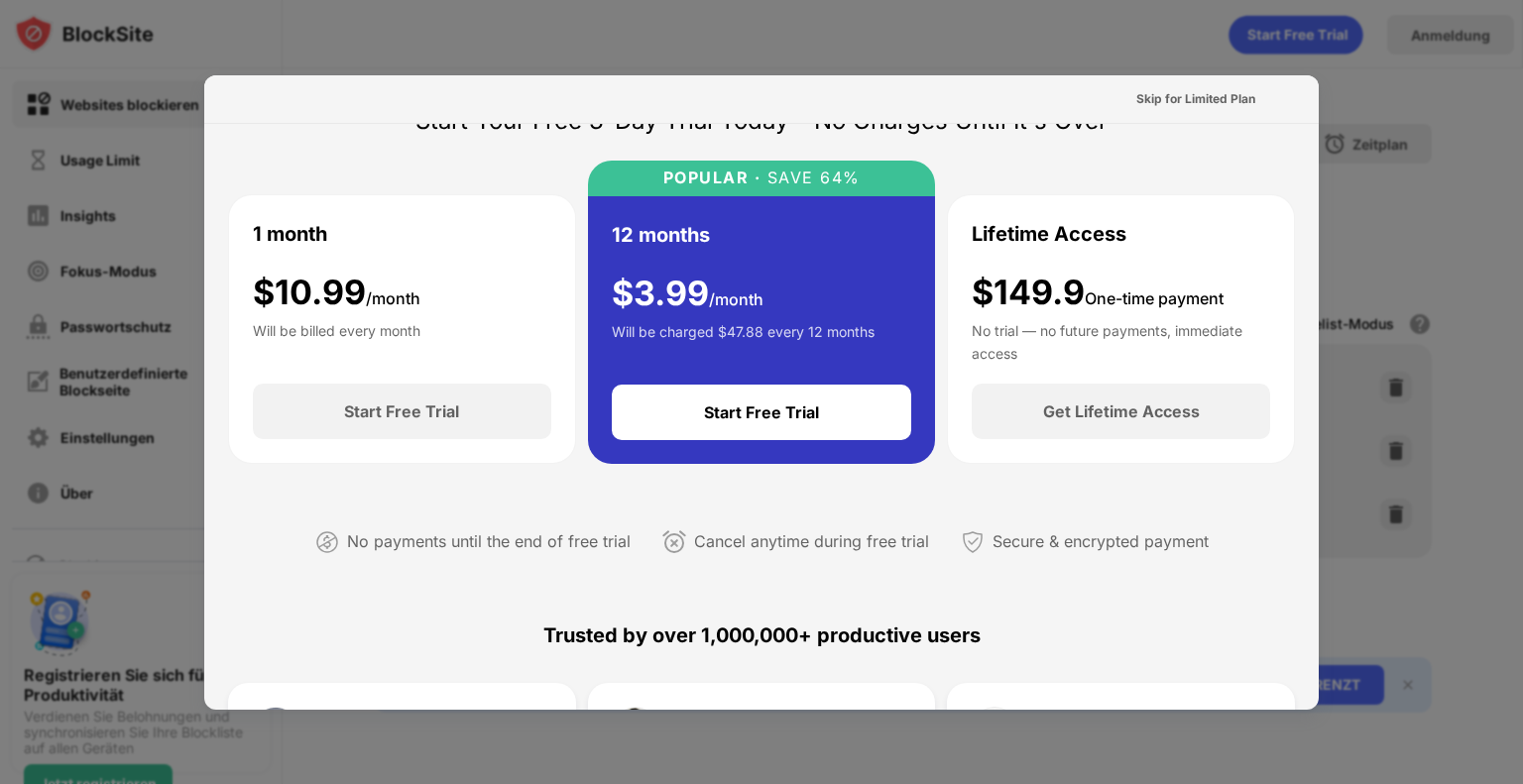 scroll, scrollTop: 0, scrollLeft: 0, axis: both 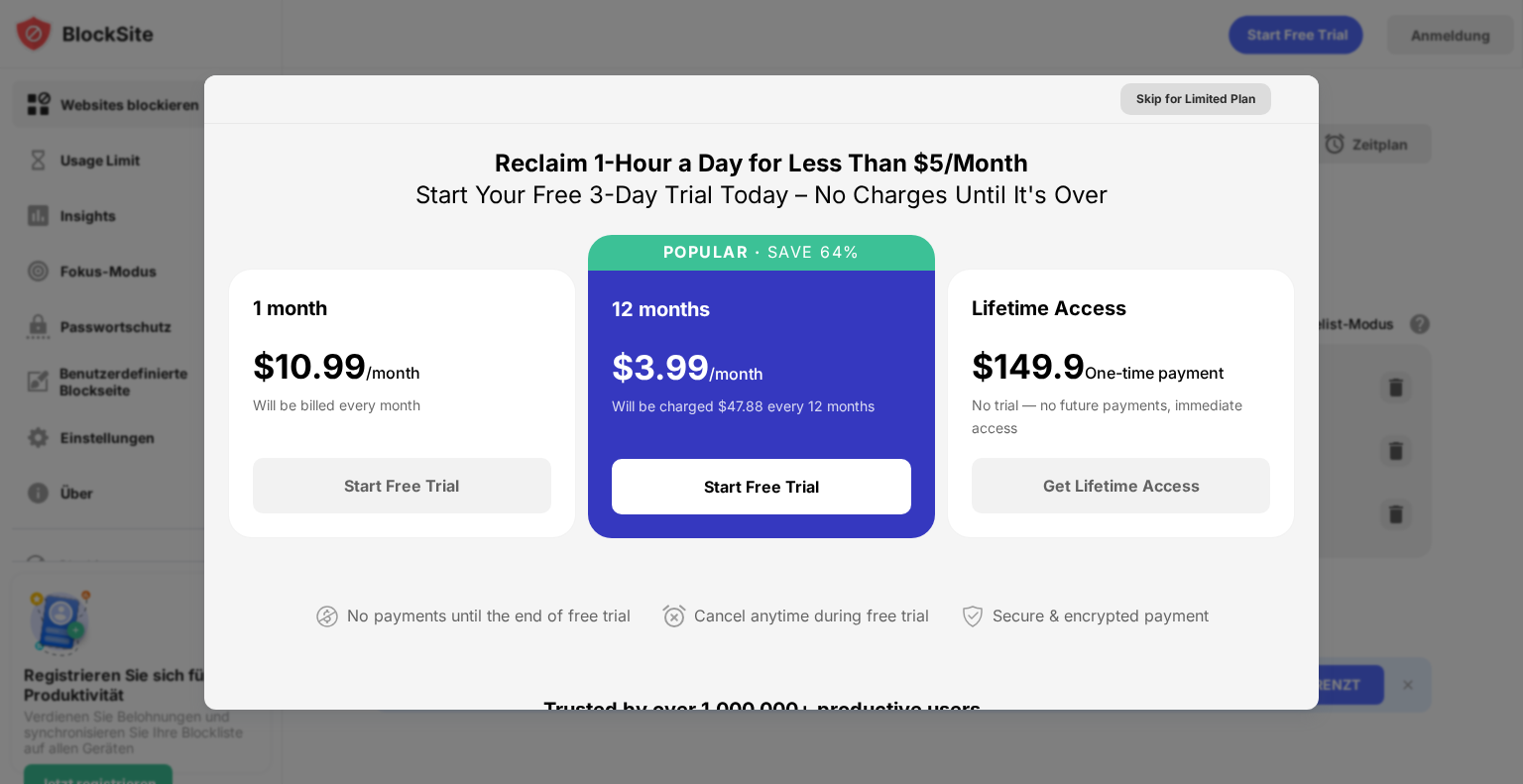 click on "Skip for Limited Plan" at bounding box center [1196, 99] 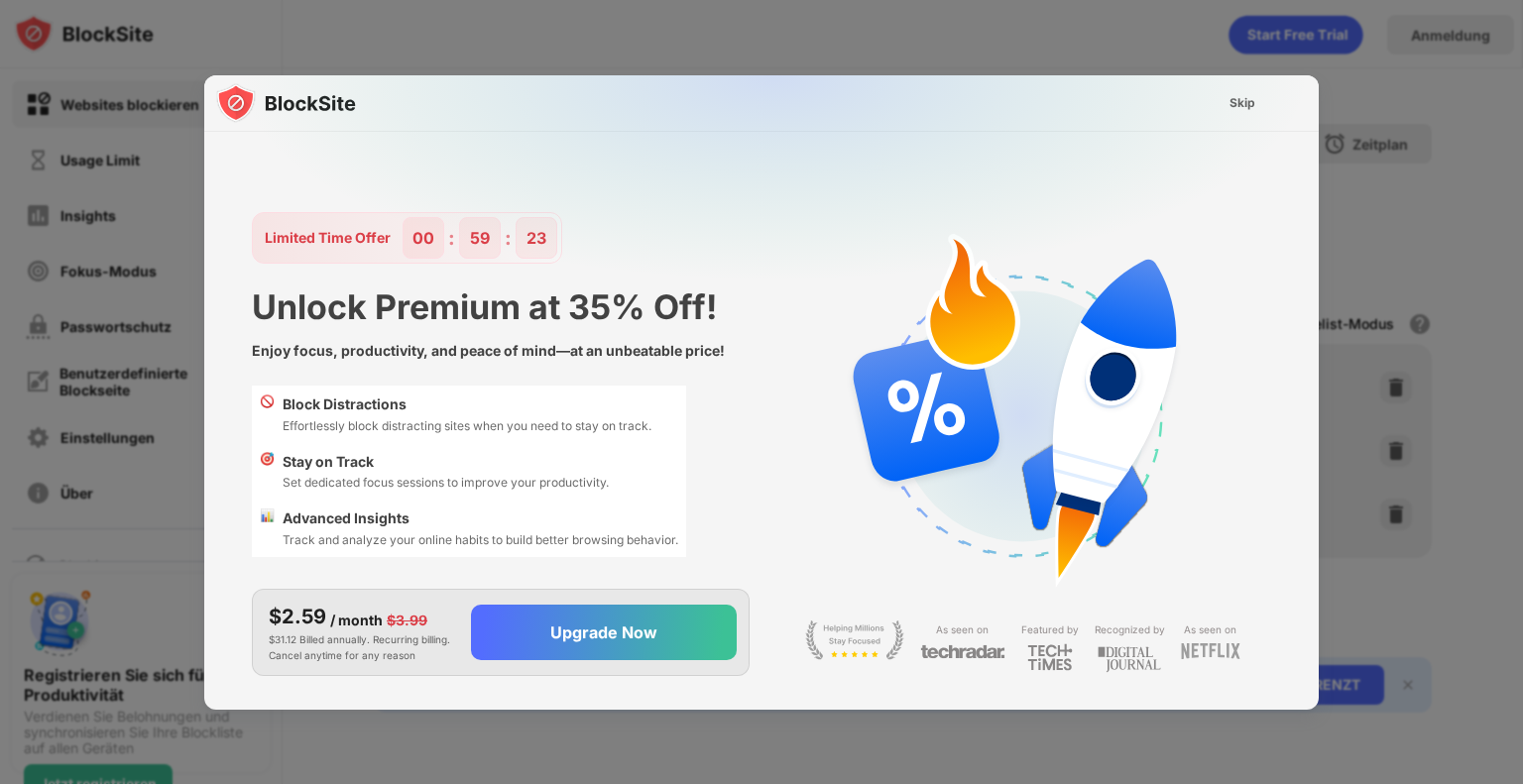 scroll, scrollTop: 48, scrollLeft: 0, axis: vertical 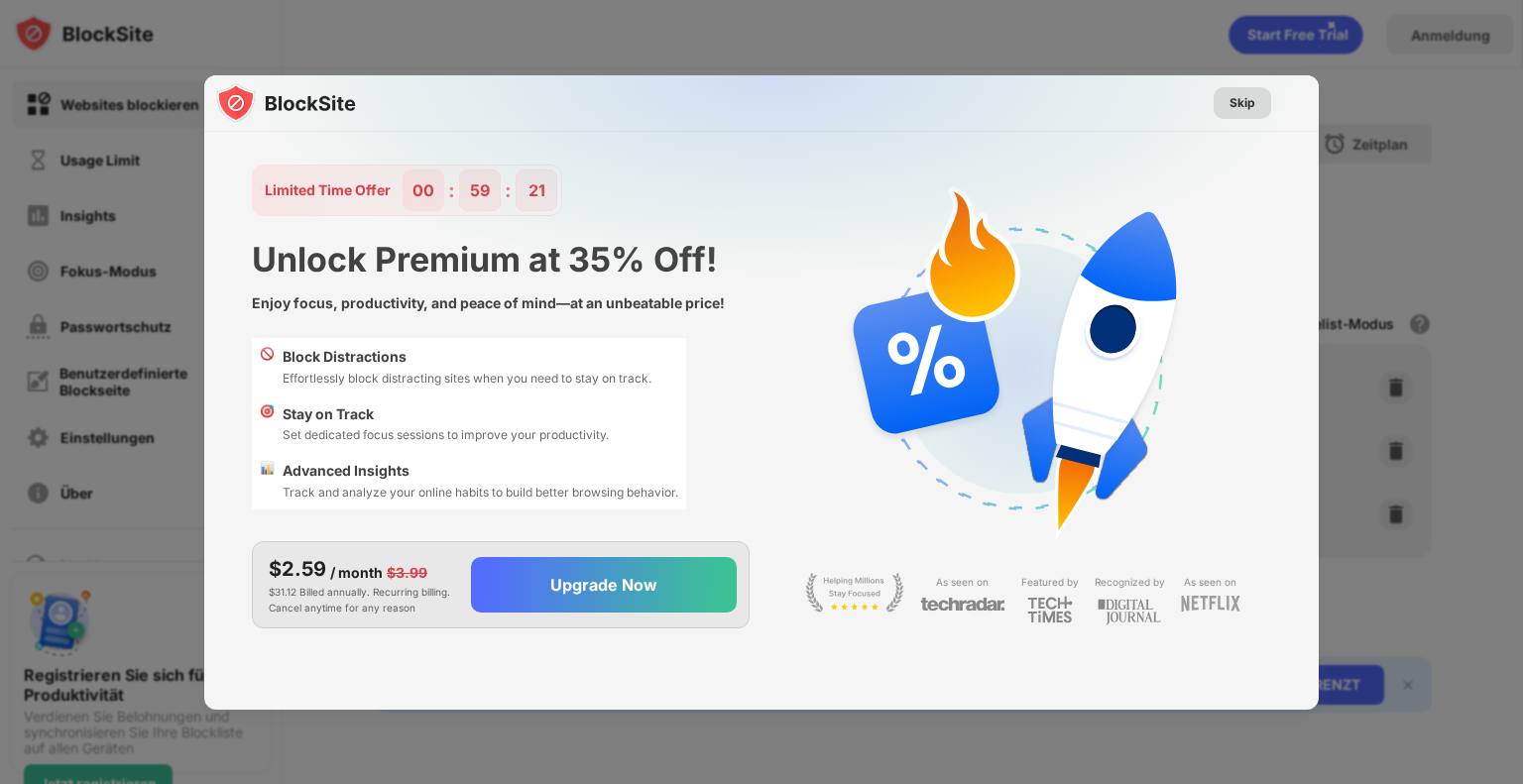 click on "Skip" at bounding box center [1242, 103] 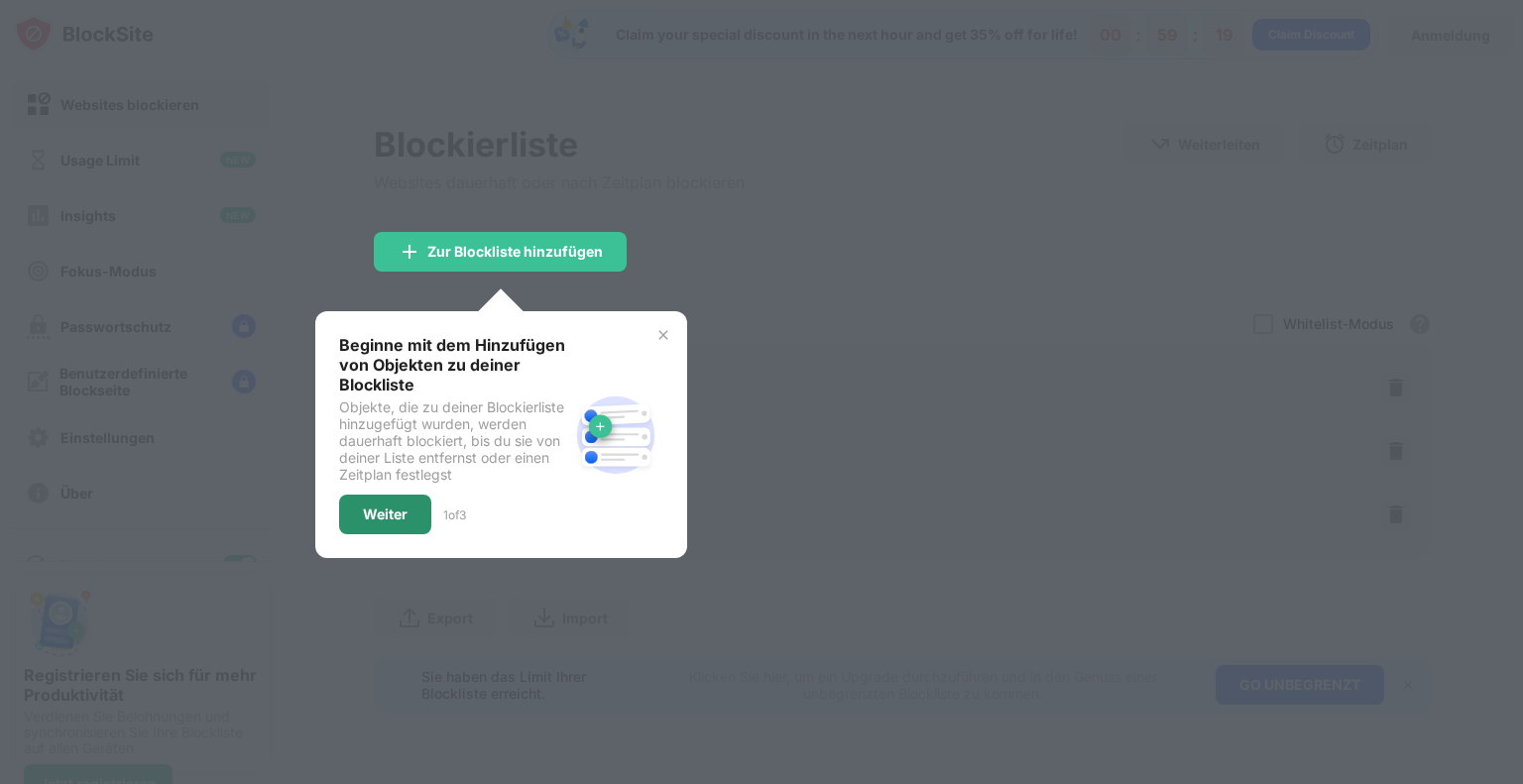 click on "Weiter" at bounding box center [385, 514] 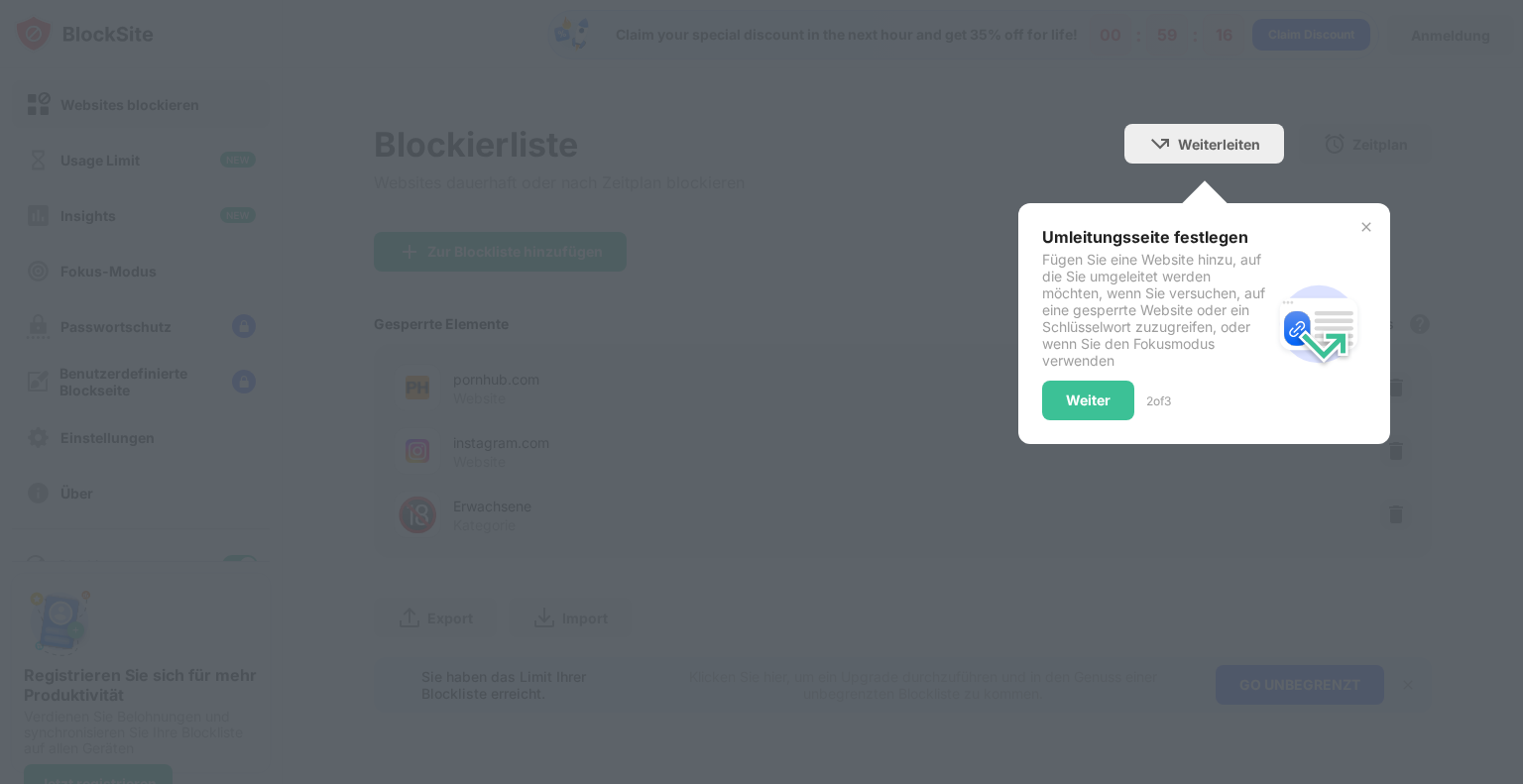 click at bounding box center (1366, 227) 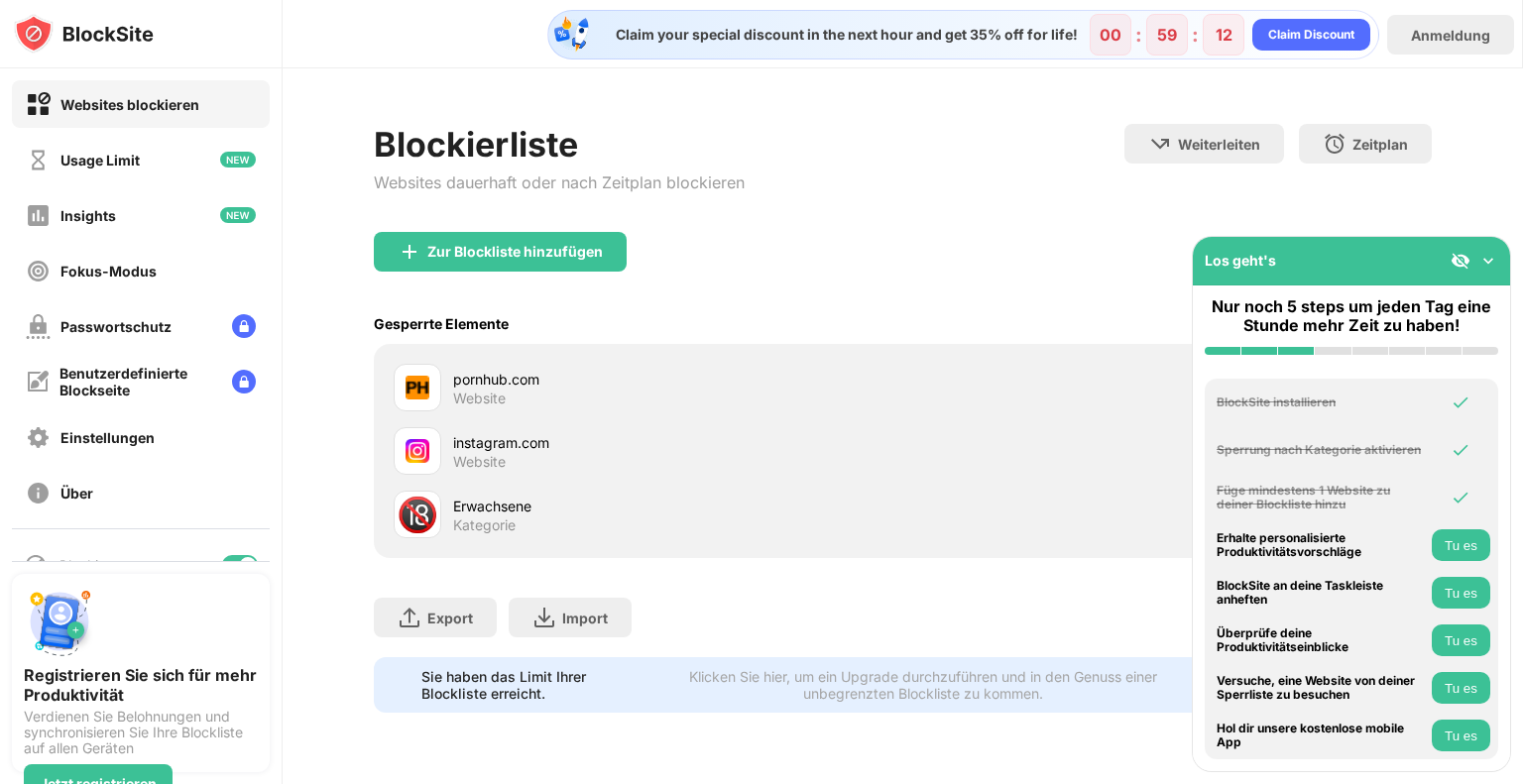 click at bounding box center [1488, 261] 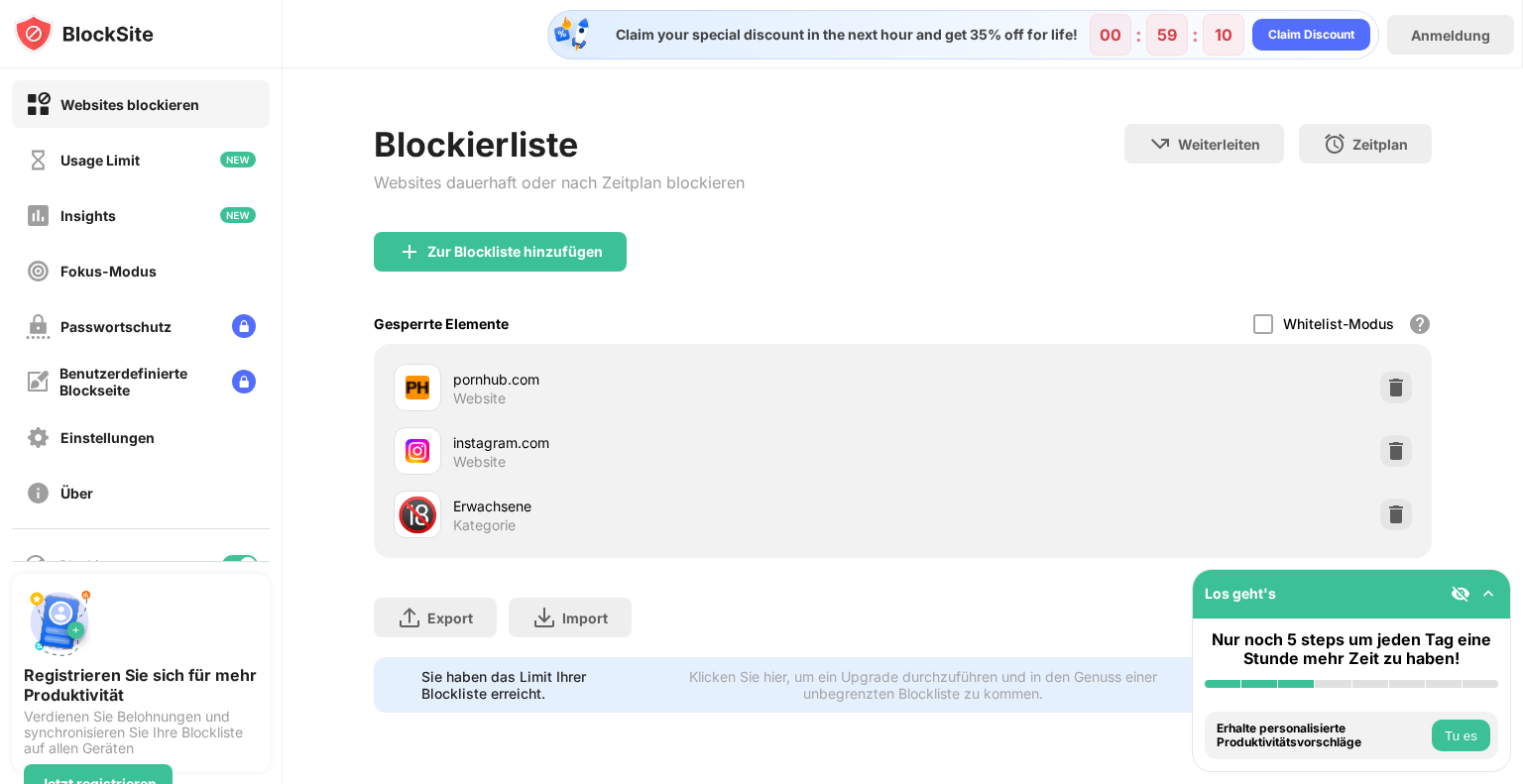 click at bounding box center (1488, 594) 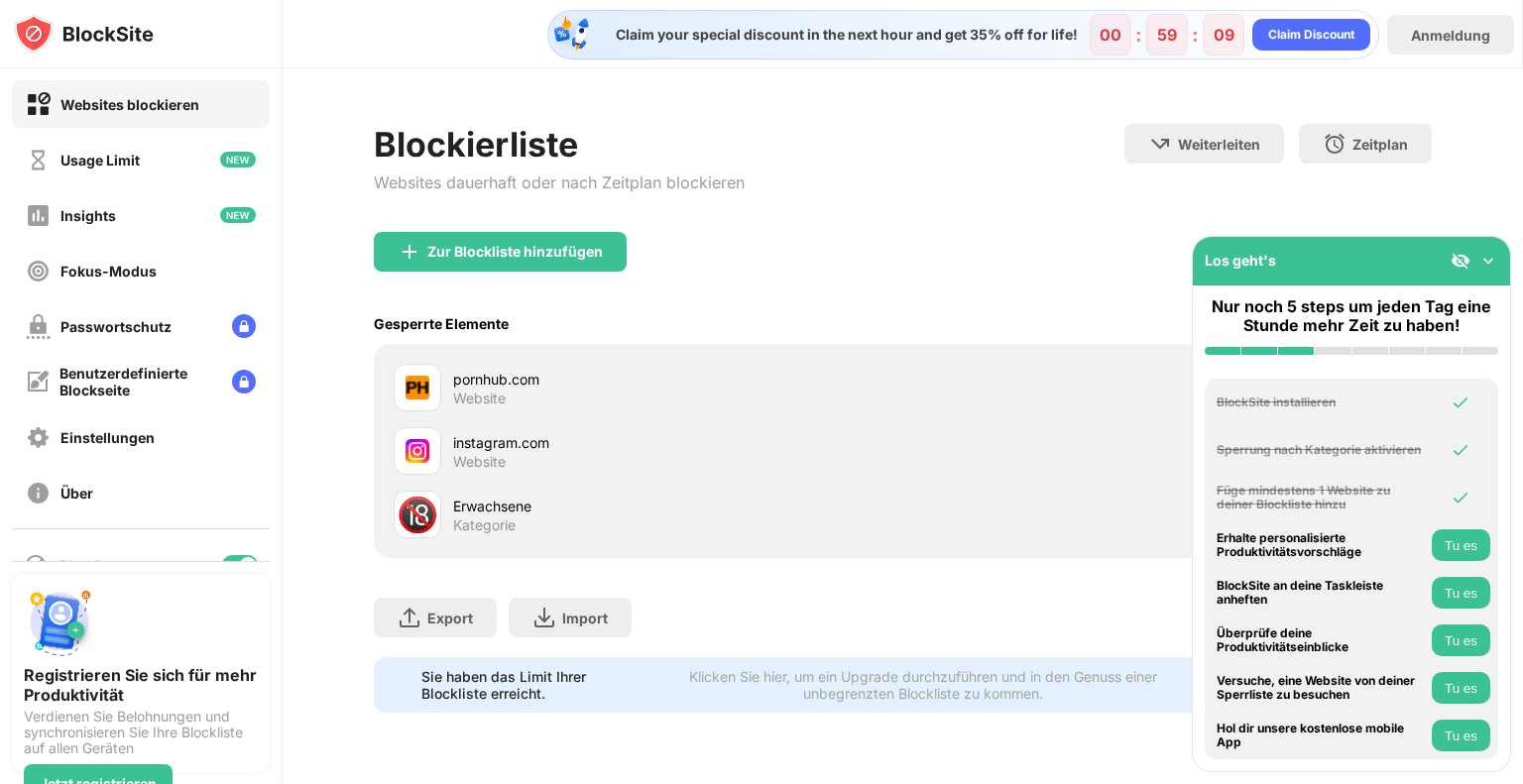 click at bounding box center [1461, 261] 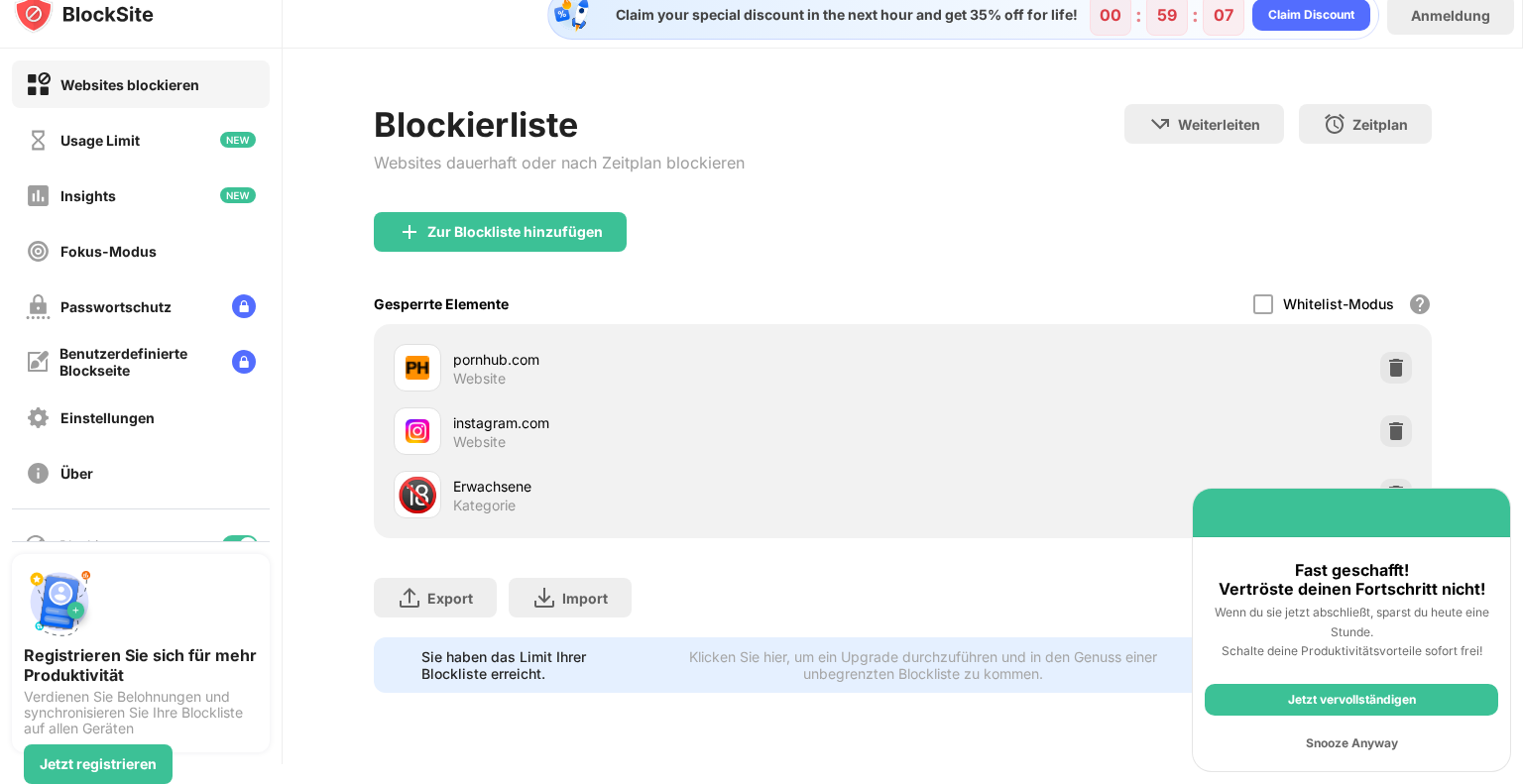 scroll, scrollTop: 0, scrollLeft: 0, axis: both 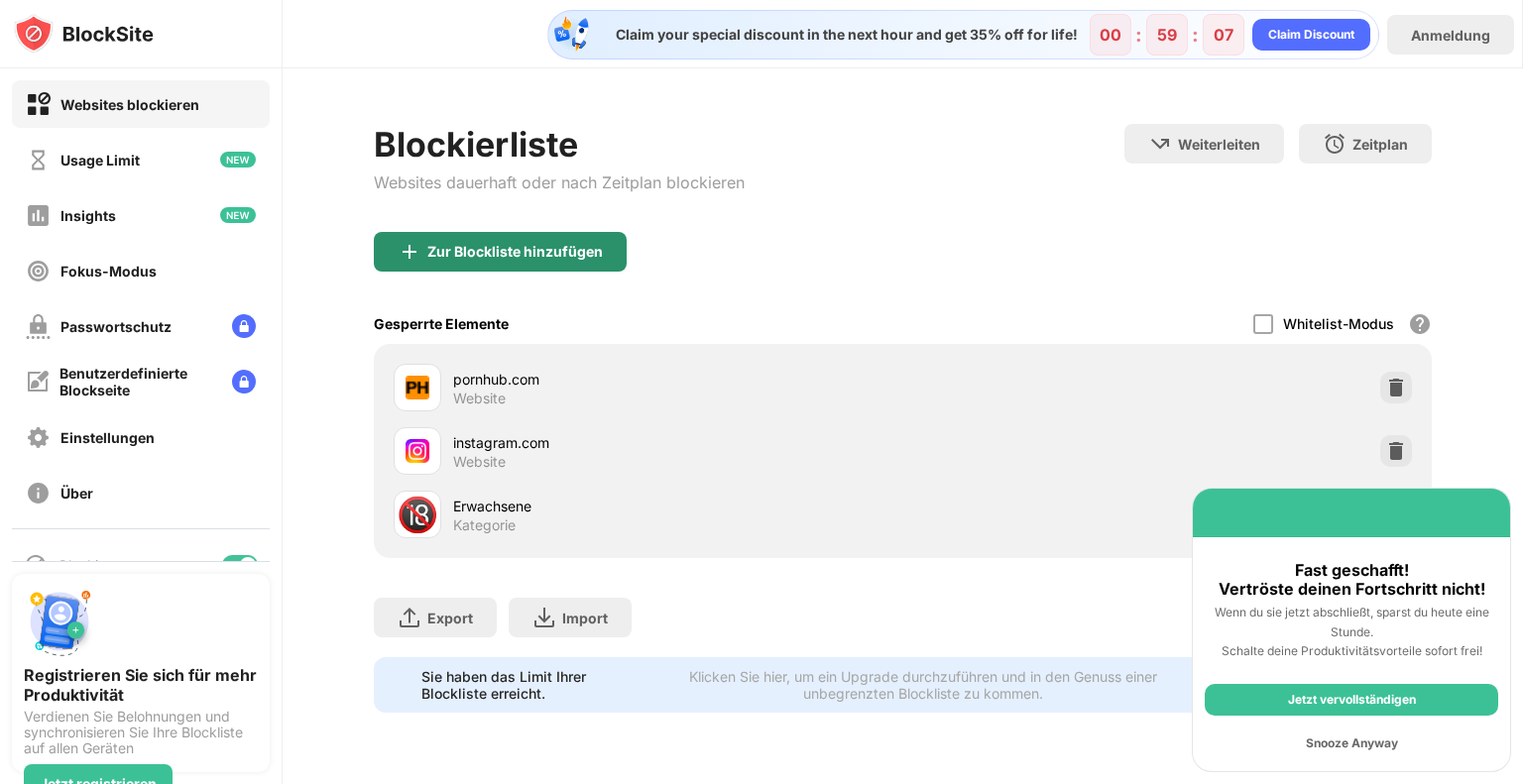 click on "Zur Blockliste hinzufügen" at bounding box center [500, 252] 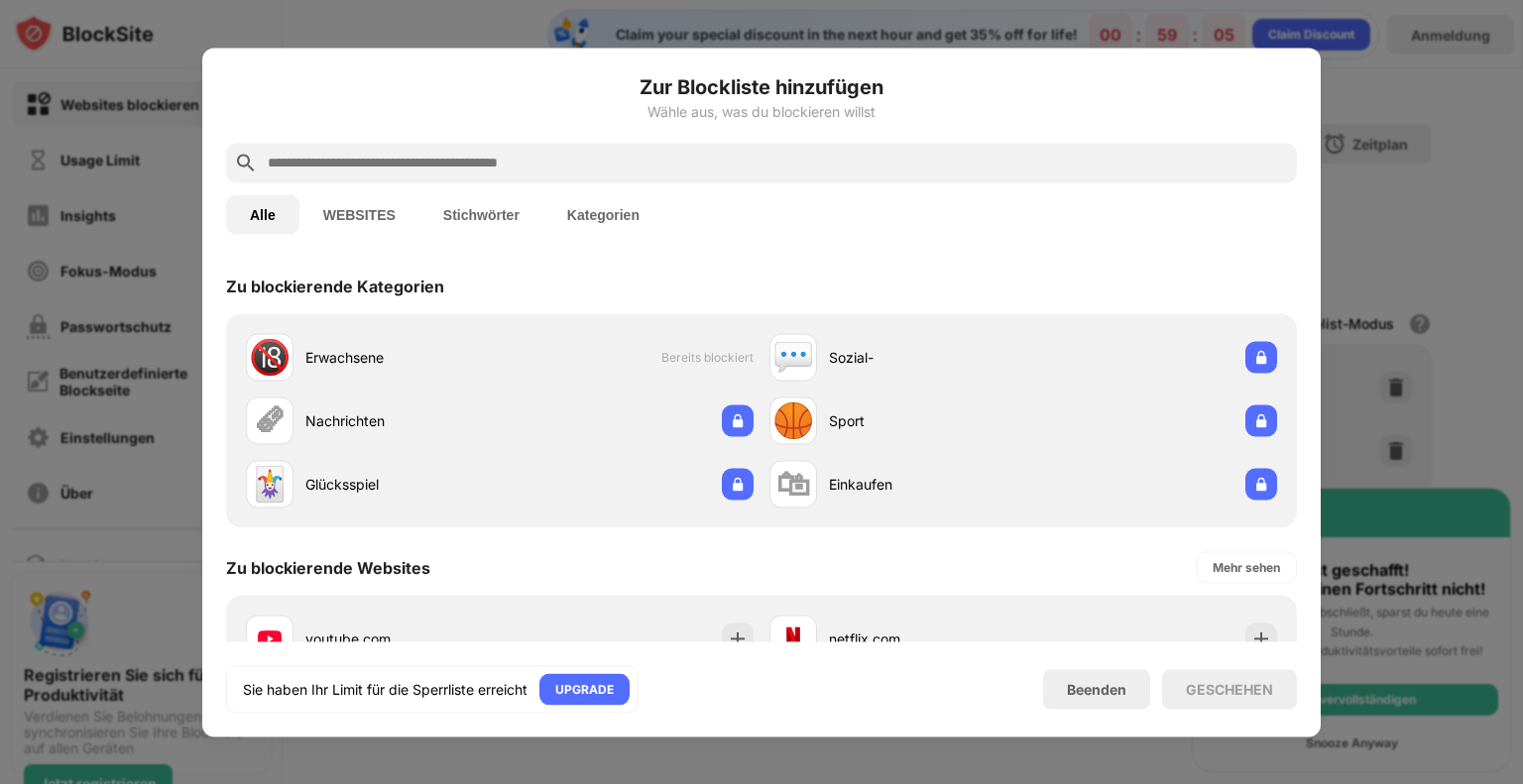 click at bounding box center [762, 163] 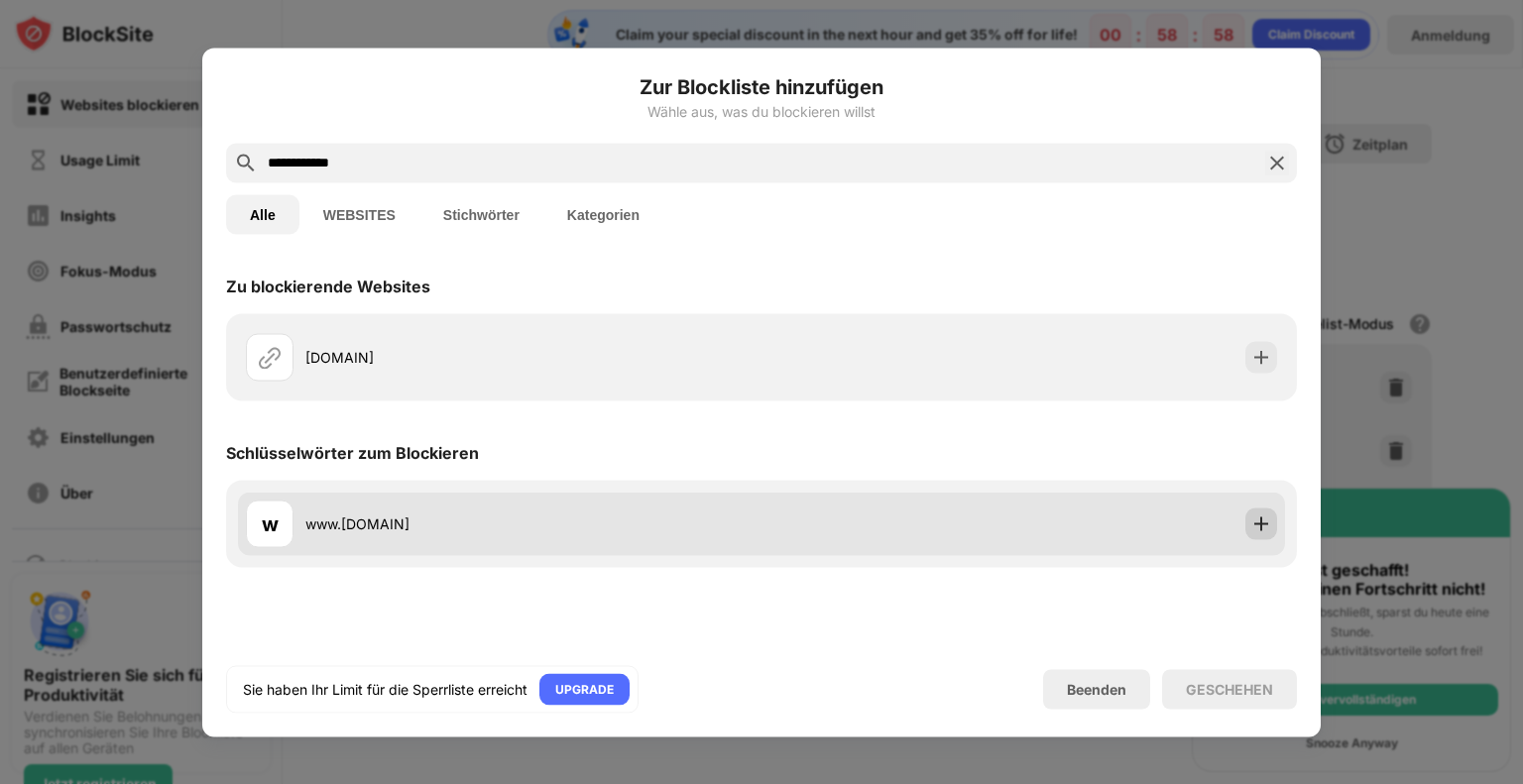 click at bounding box center (1261, 523) 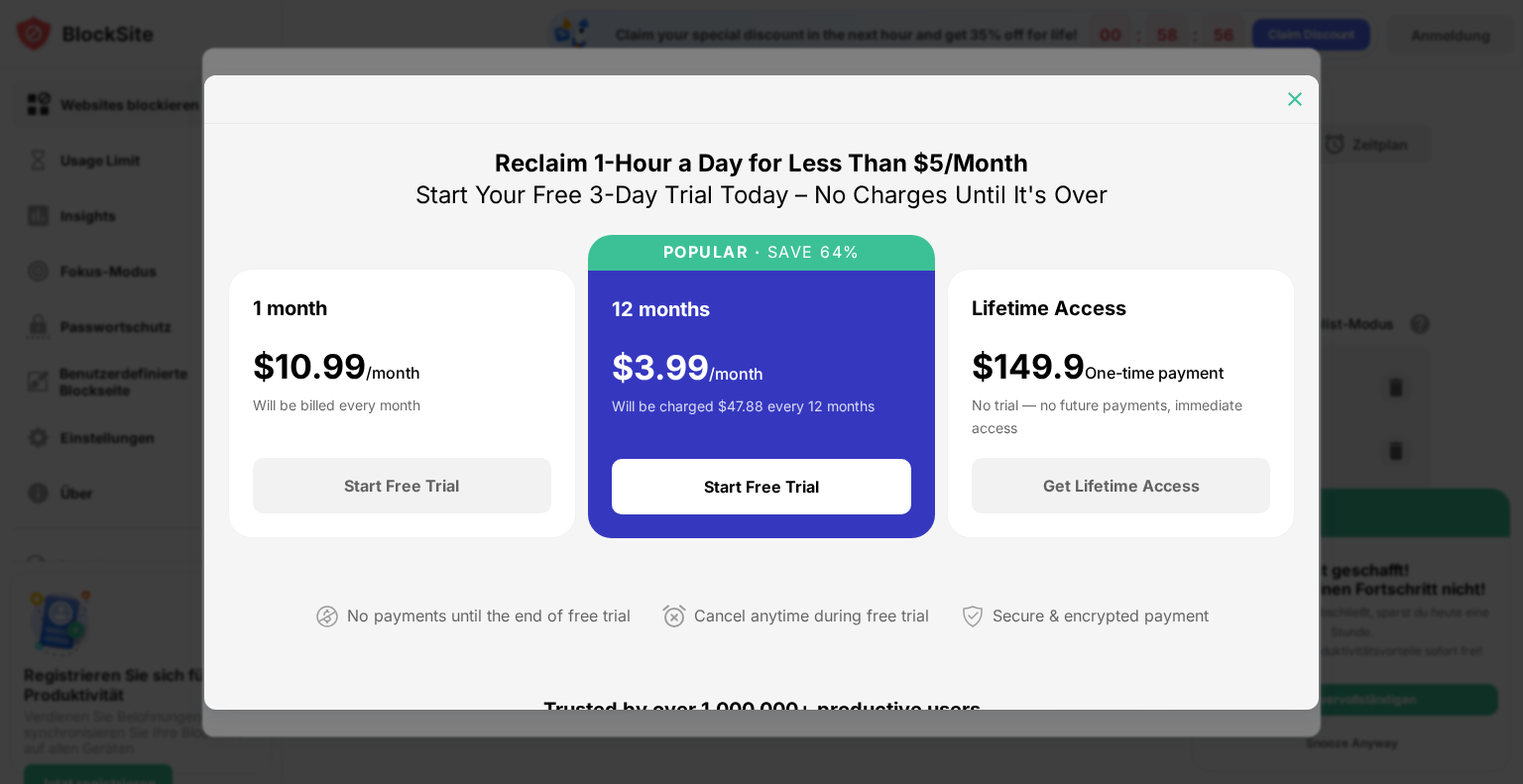 click at bounding box center [1295, 99] 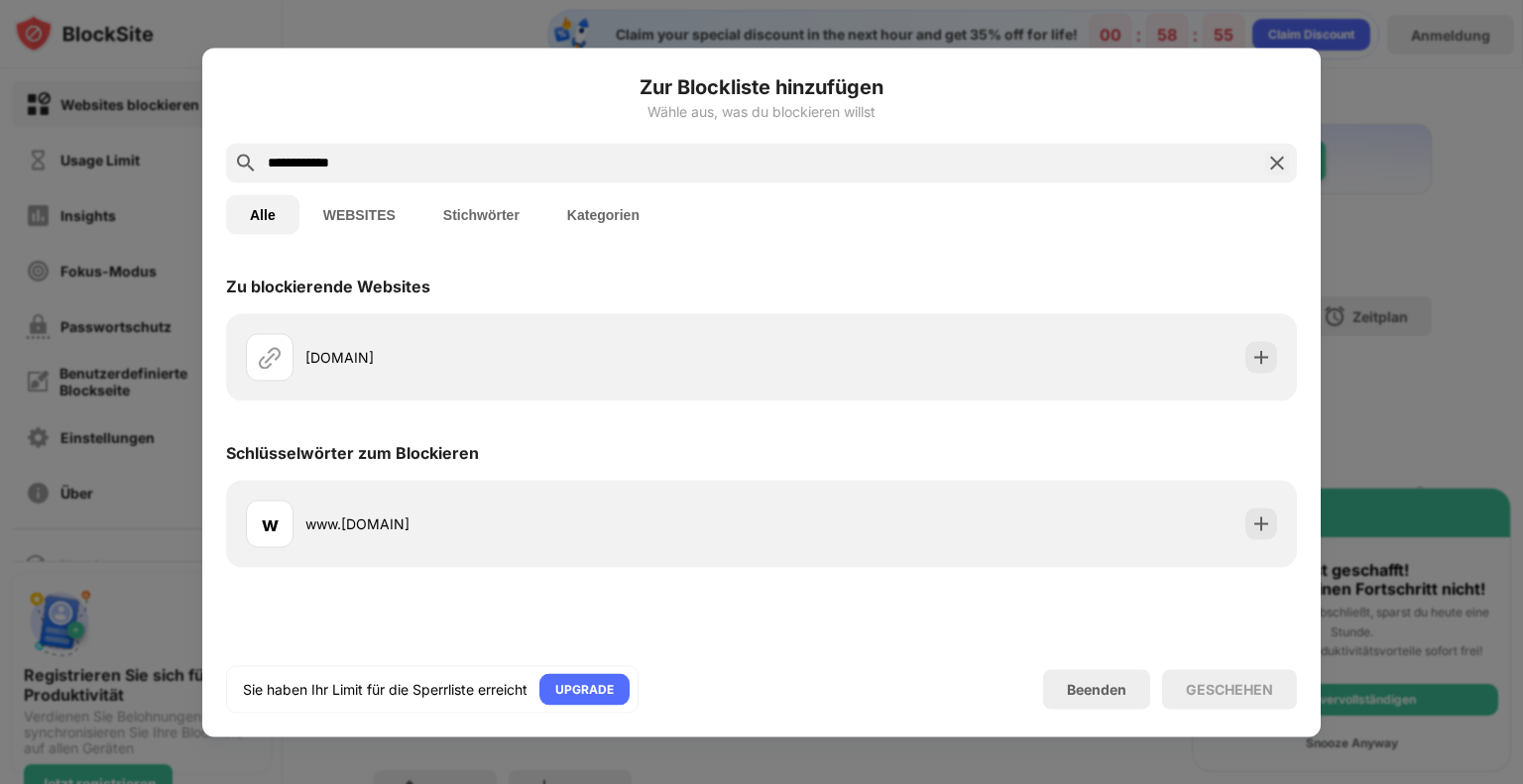 scroll, scrollTop: 0, scrollLeft: 0, axis: both 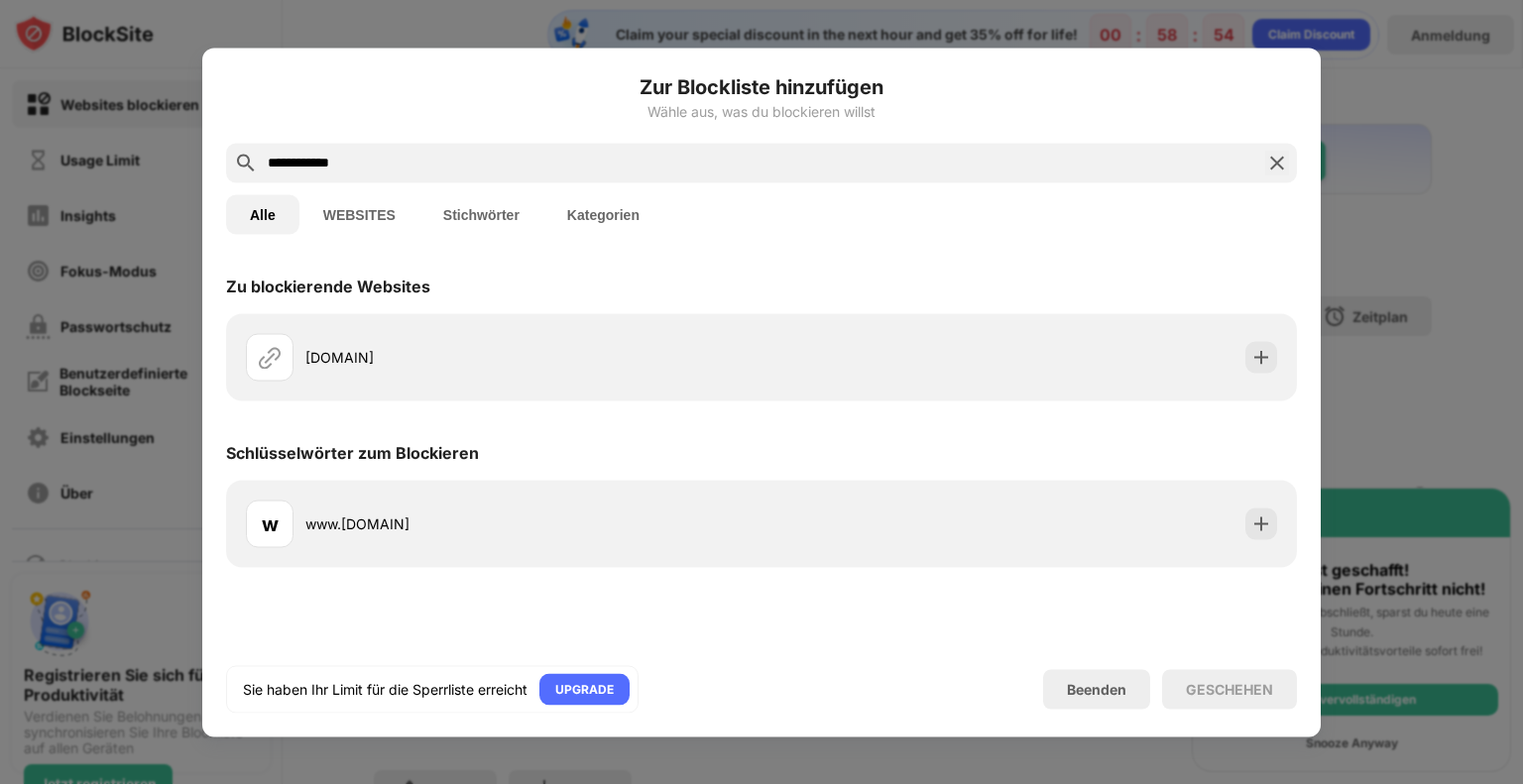 drag, startPoint x: 299, startPoint y: 164, endPoint x: 762, endPoint y: 67, distance: 473.05179 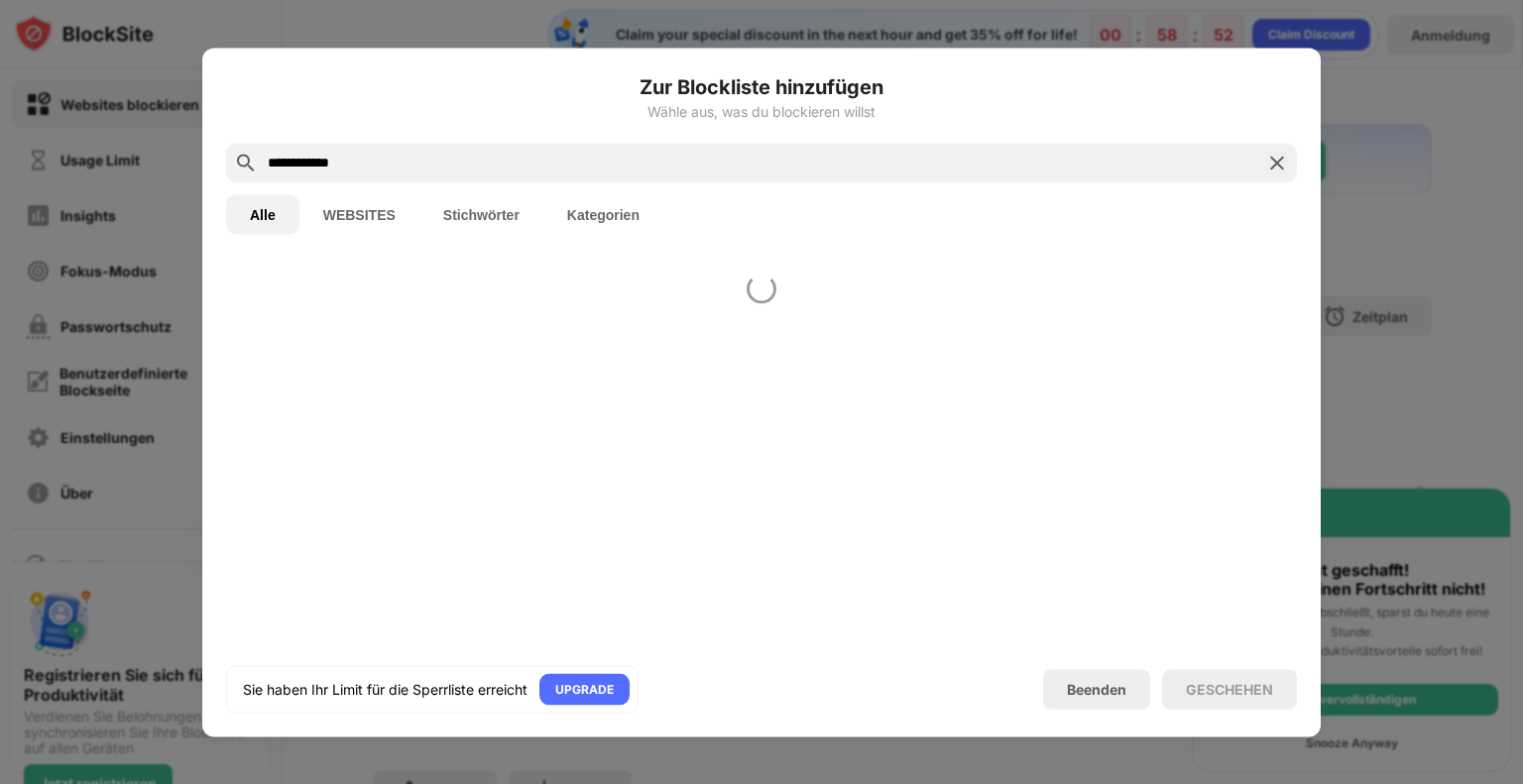 type on "**********" 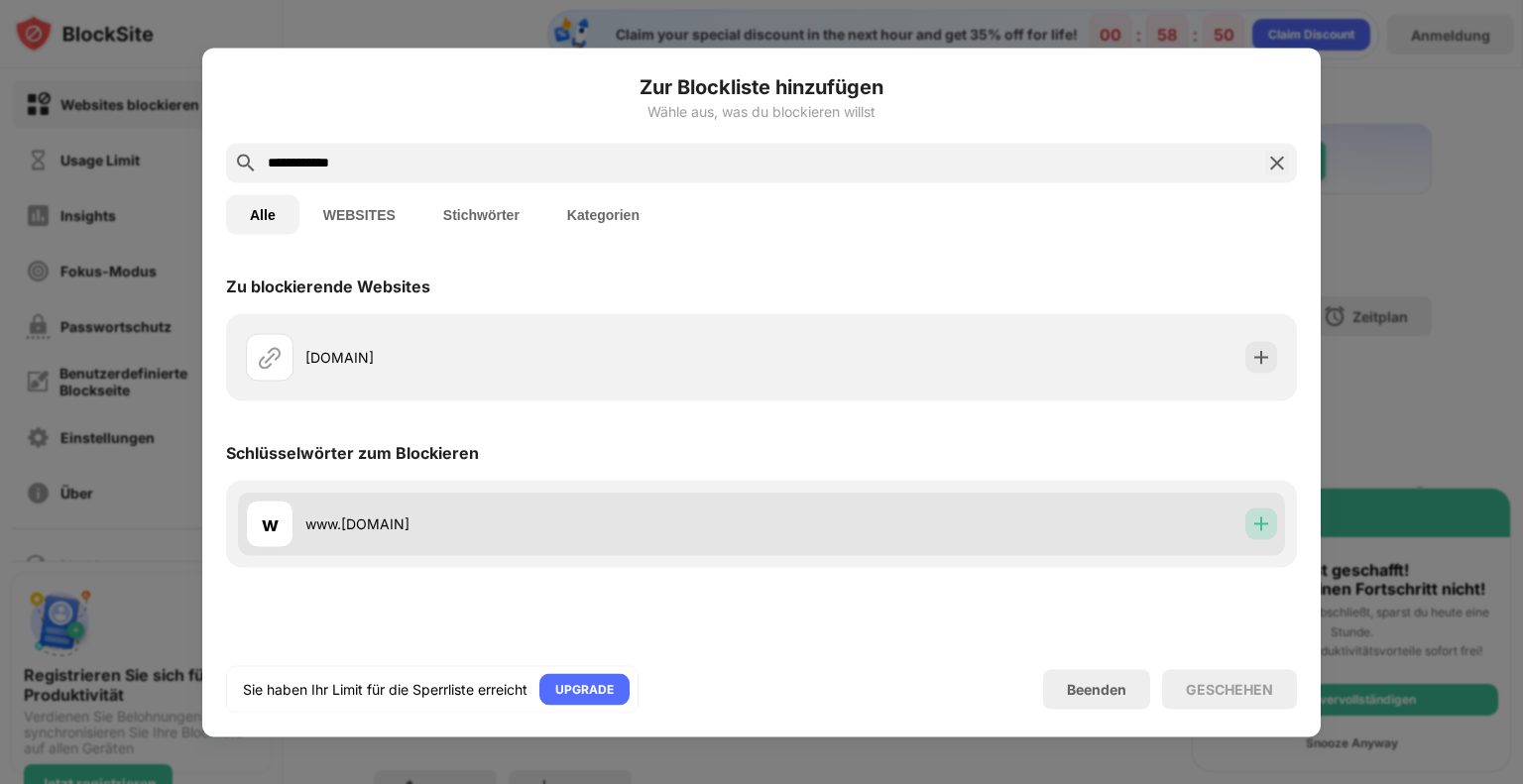 click at bounding box center [1261, 523] 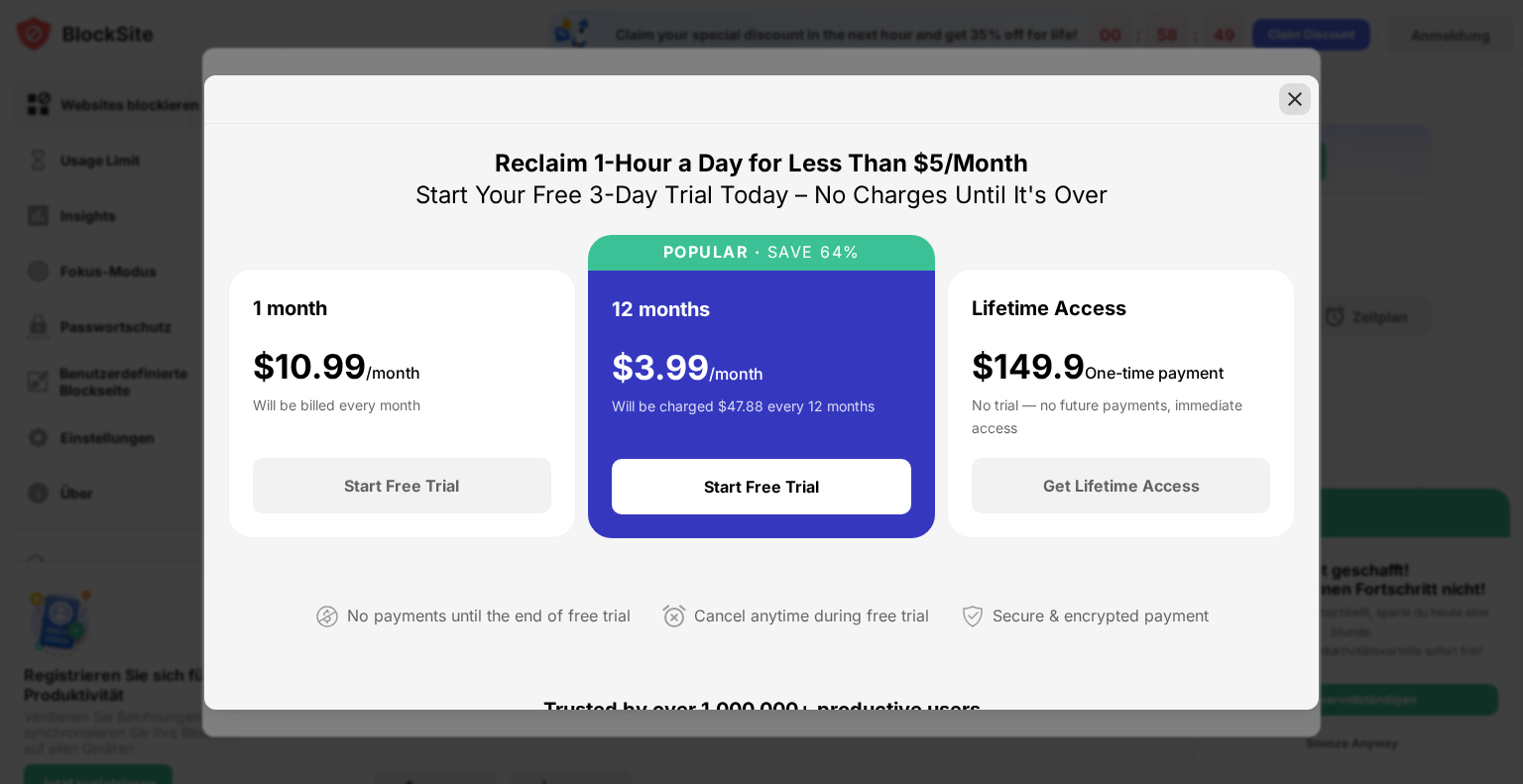 click at bounding box center (1295, 99) 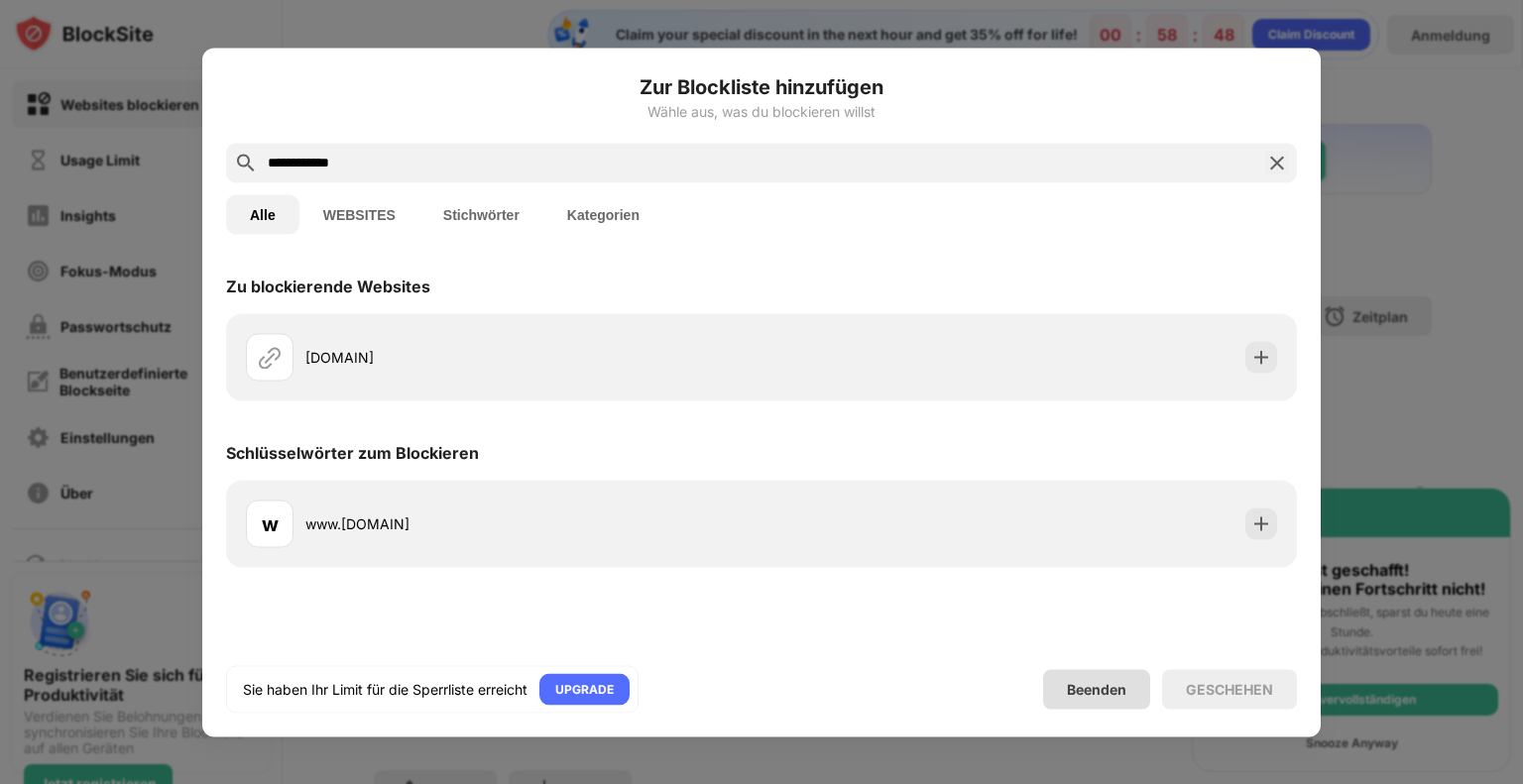 click on "Beenden" at bounding box center (1097, 689) 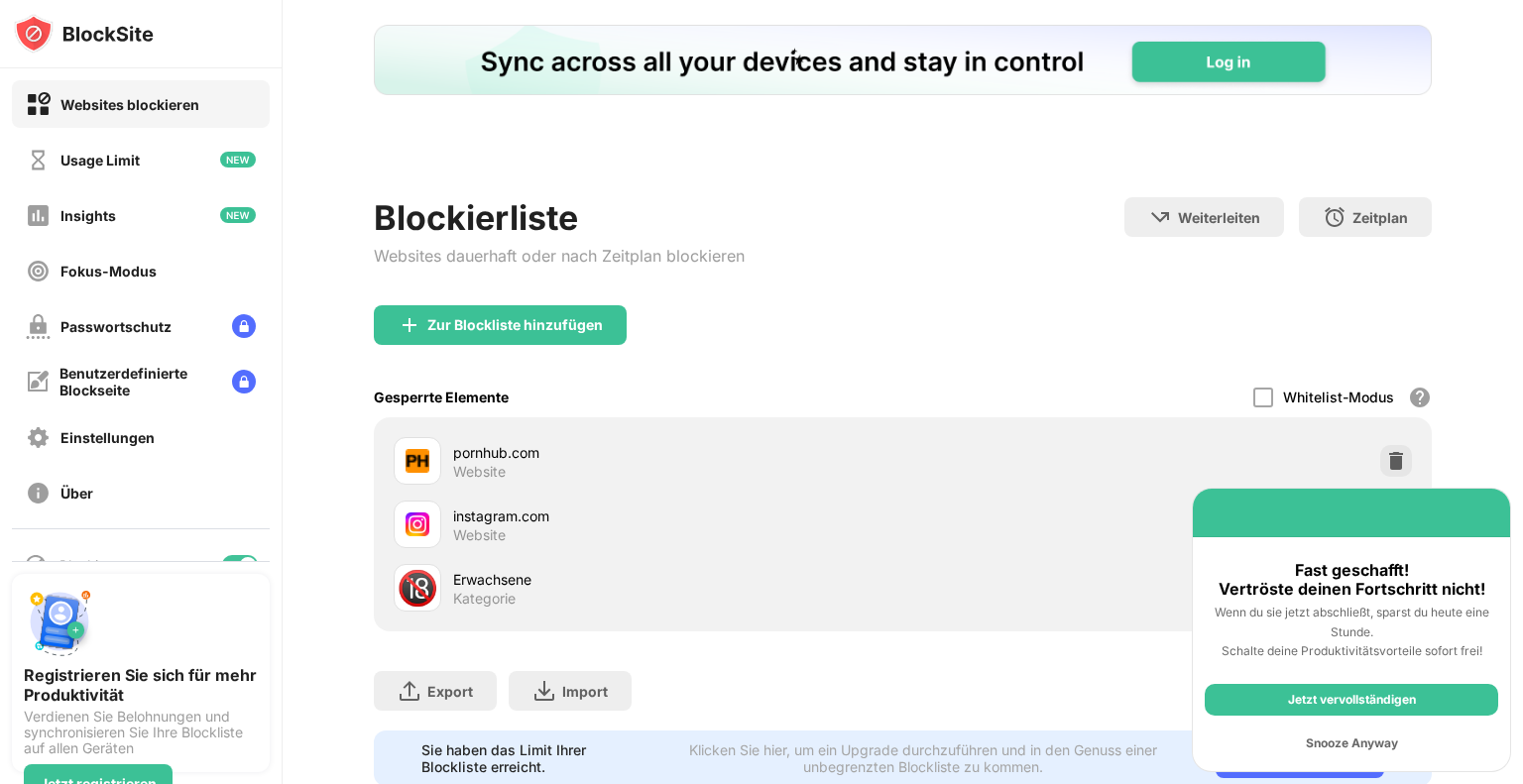 scroll, scrollTop: 170, scrollLeft: 0, axis: vertical 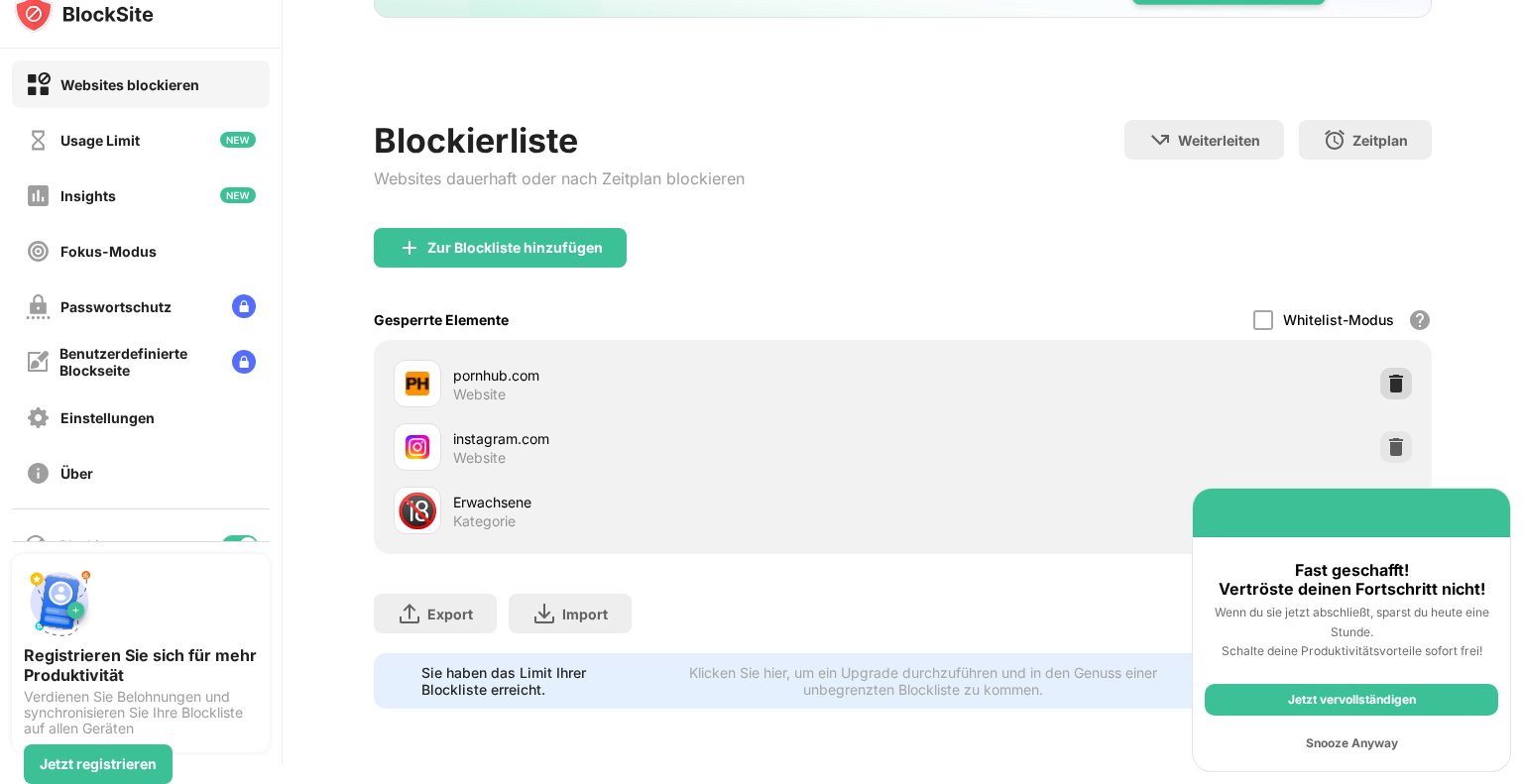 click at bounding box center [1396, 384] 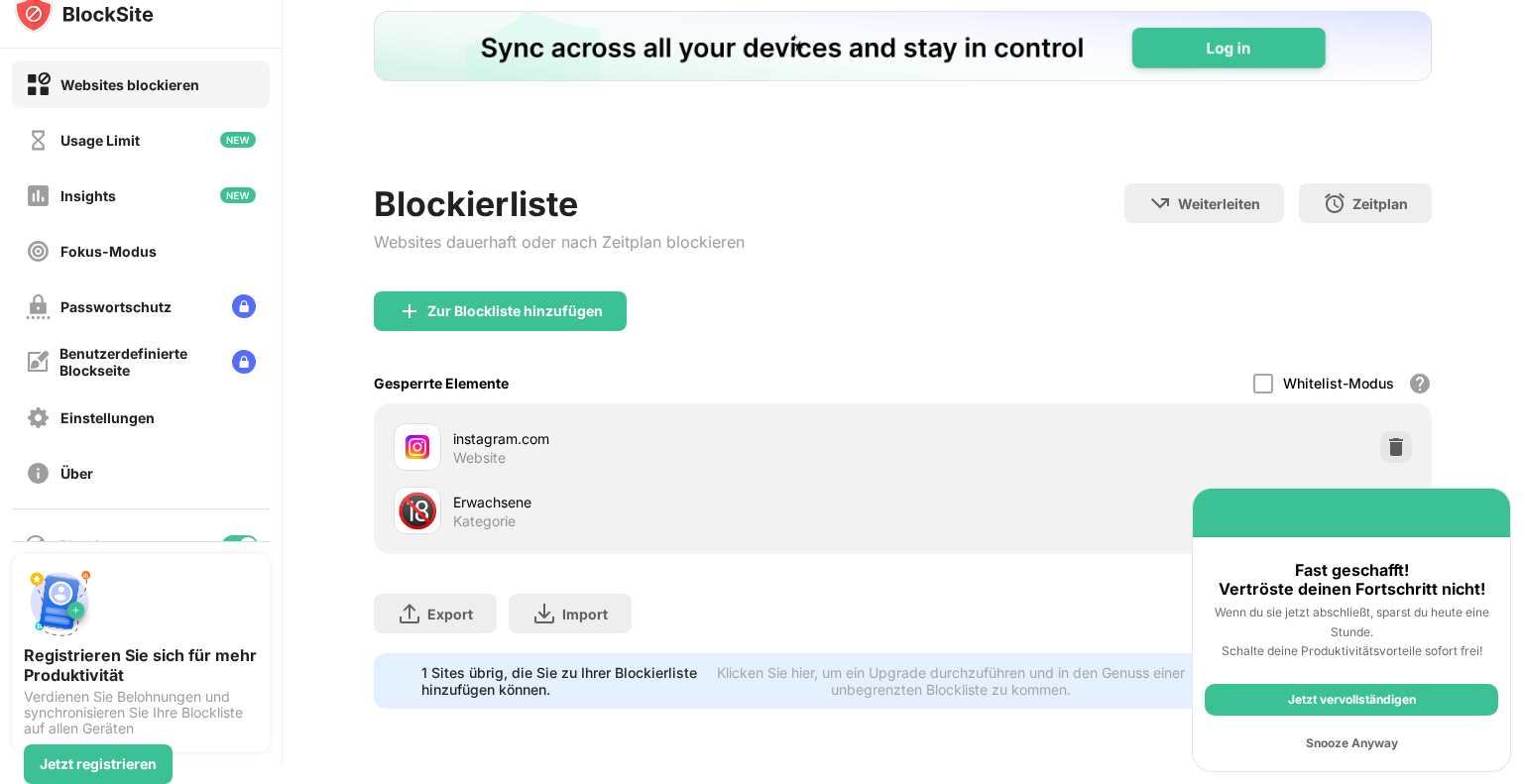scroll, scrollTop: 107, scrollLeft: 0, axis: vertical 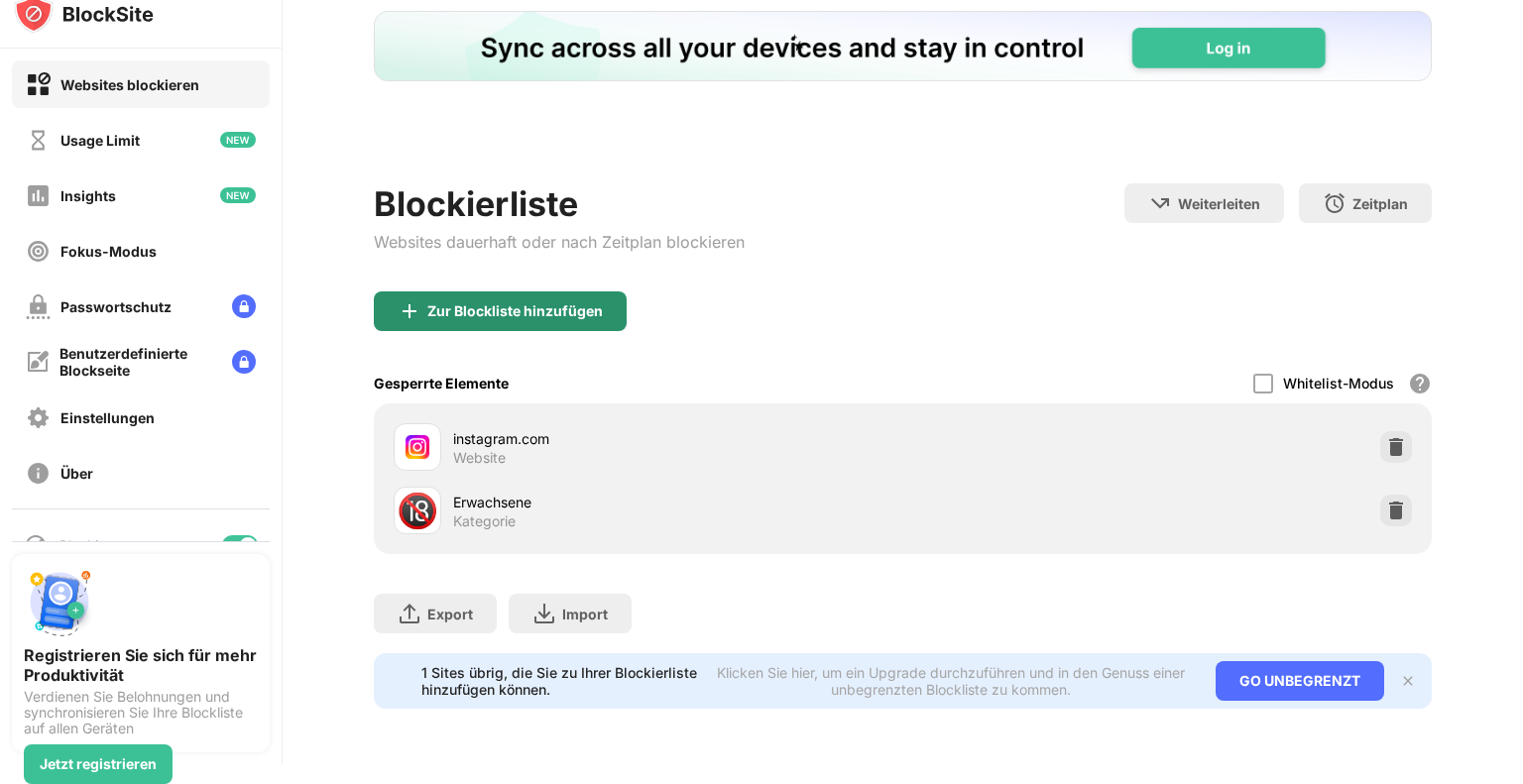 click on "Zur Blockliste hinzufügen" at bounding box center [515, 311] 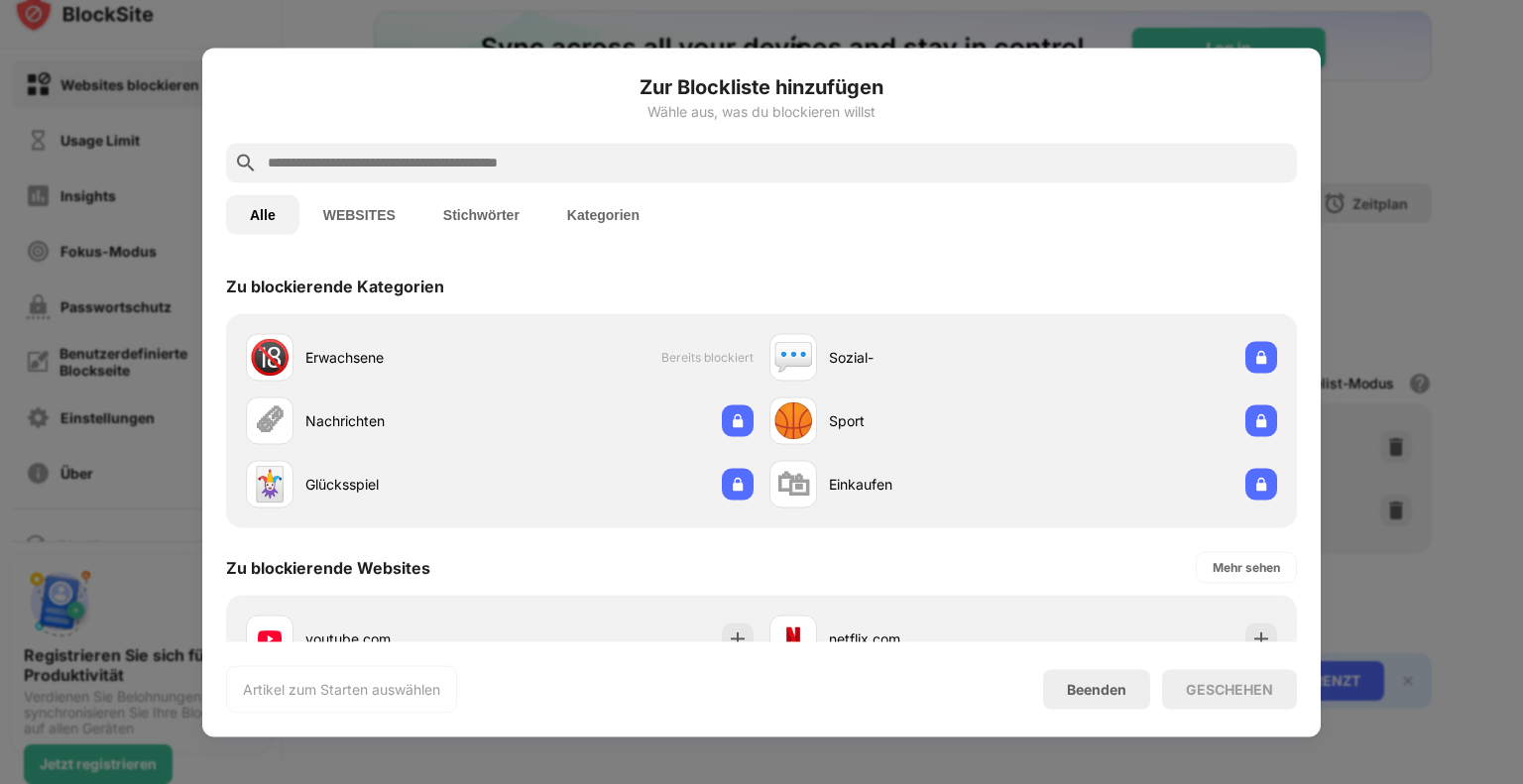 click at bounding box center (777, 163) 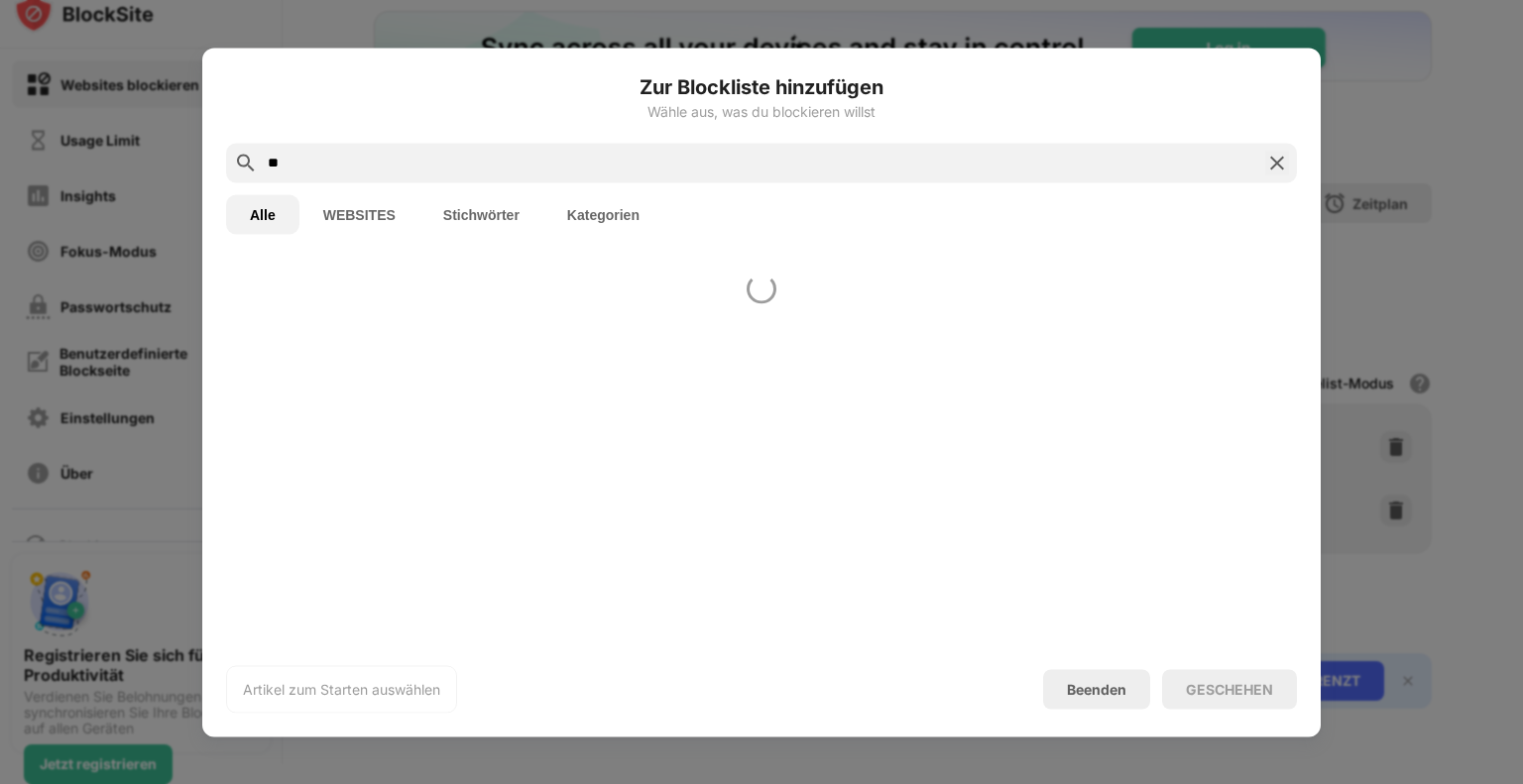 scroll, scrollTop: 0, scrollLeft: 0, axis: both 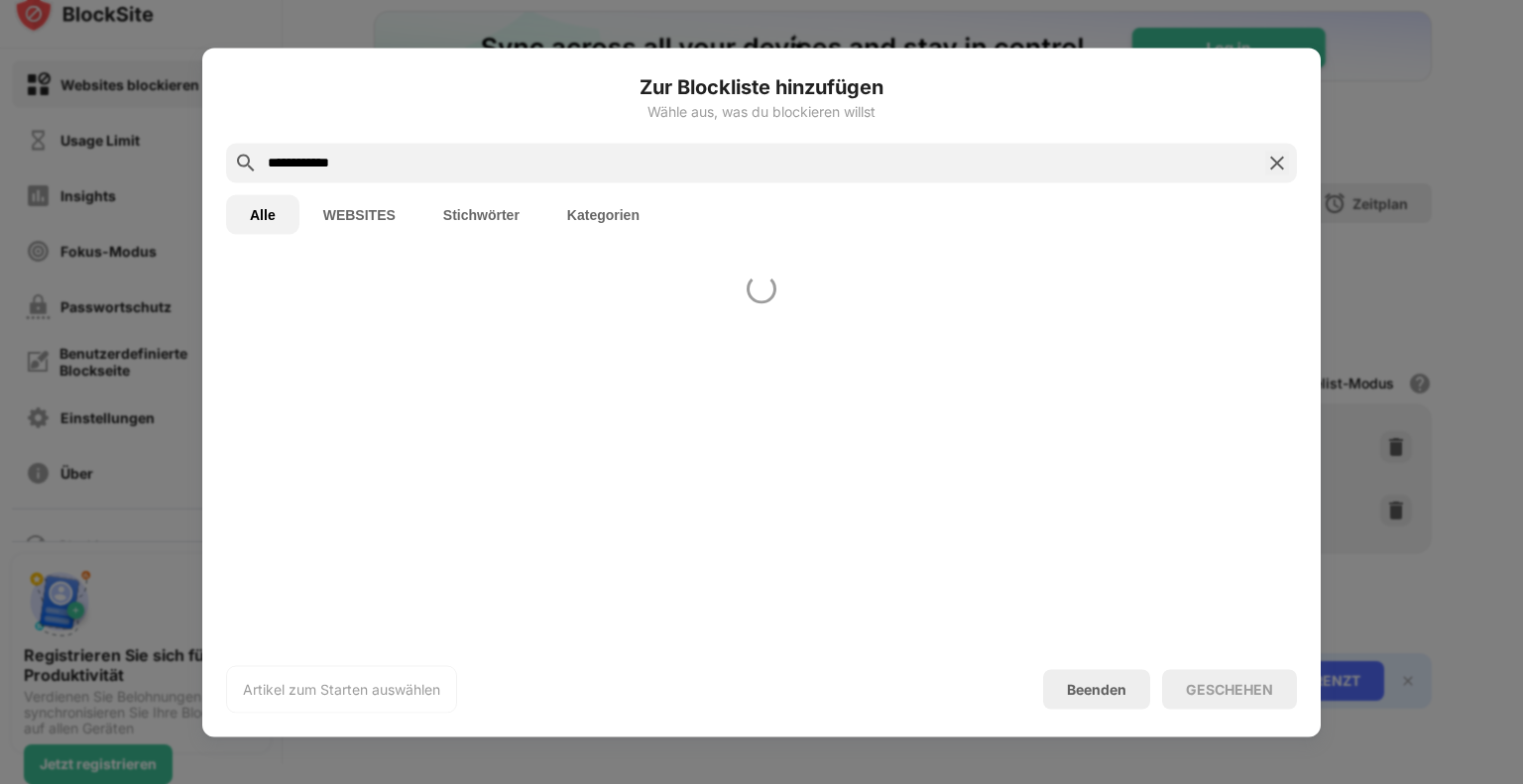 type on "**********" 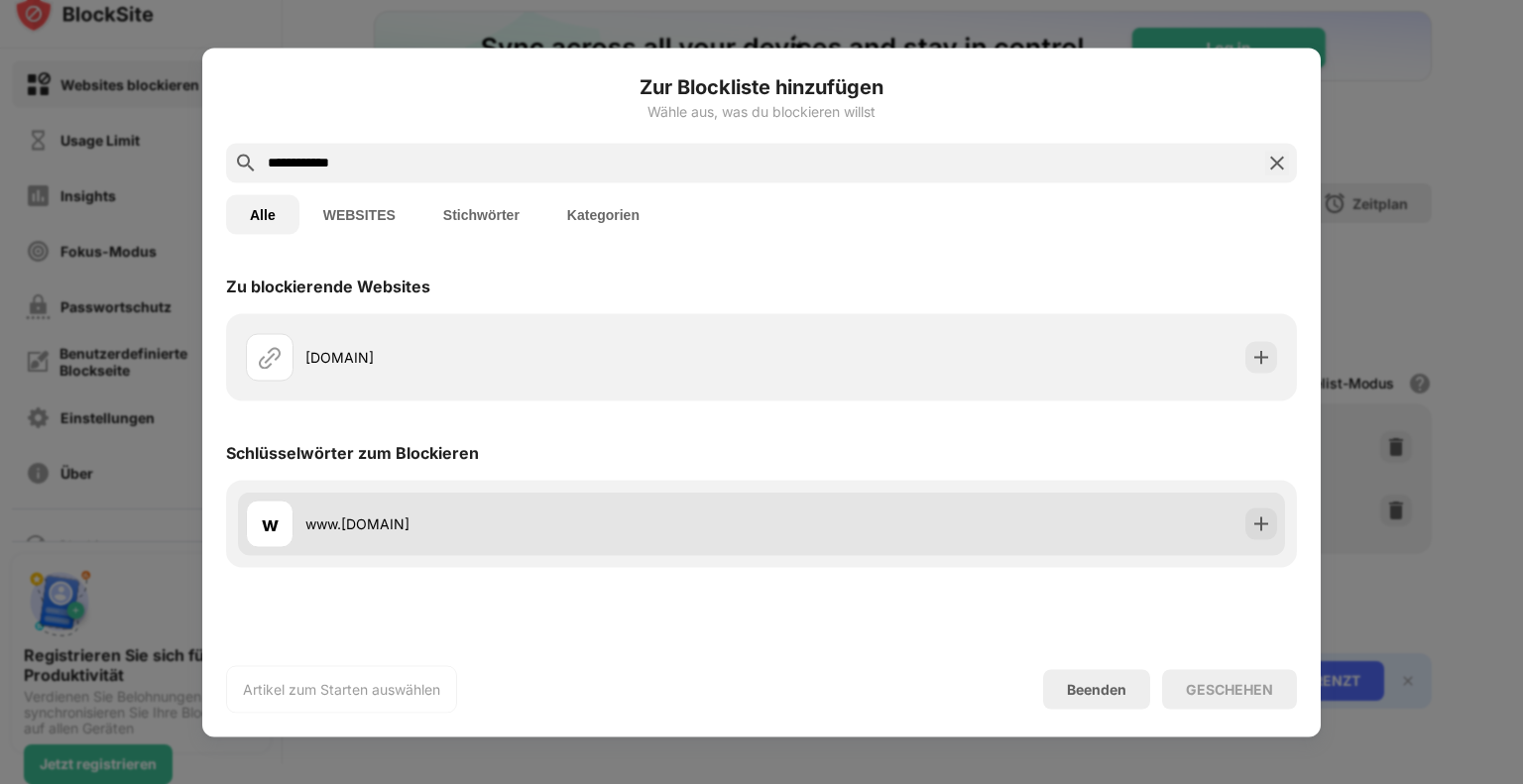 click on "w www.[DOMAIN]" at bounding box center (504, 523) 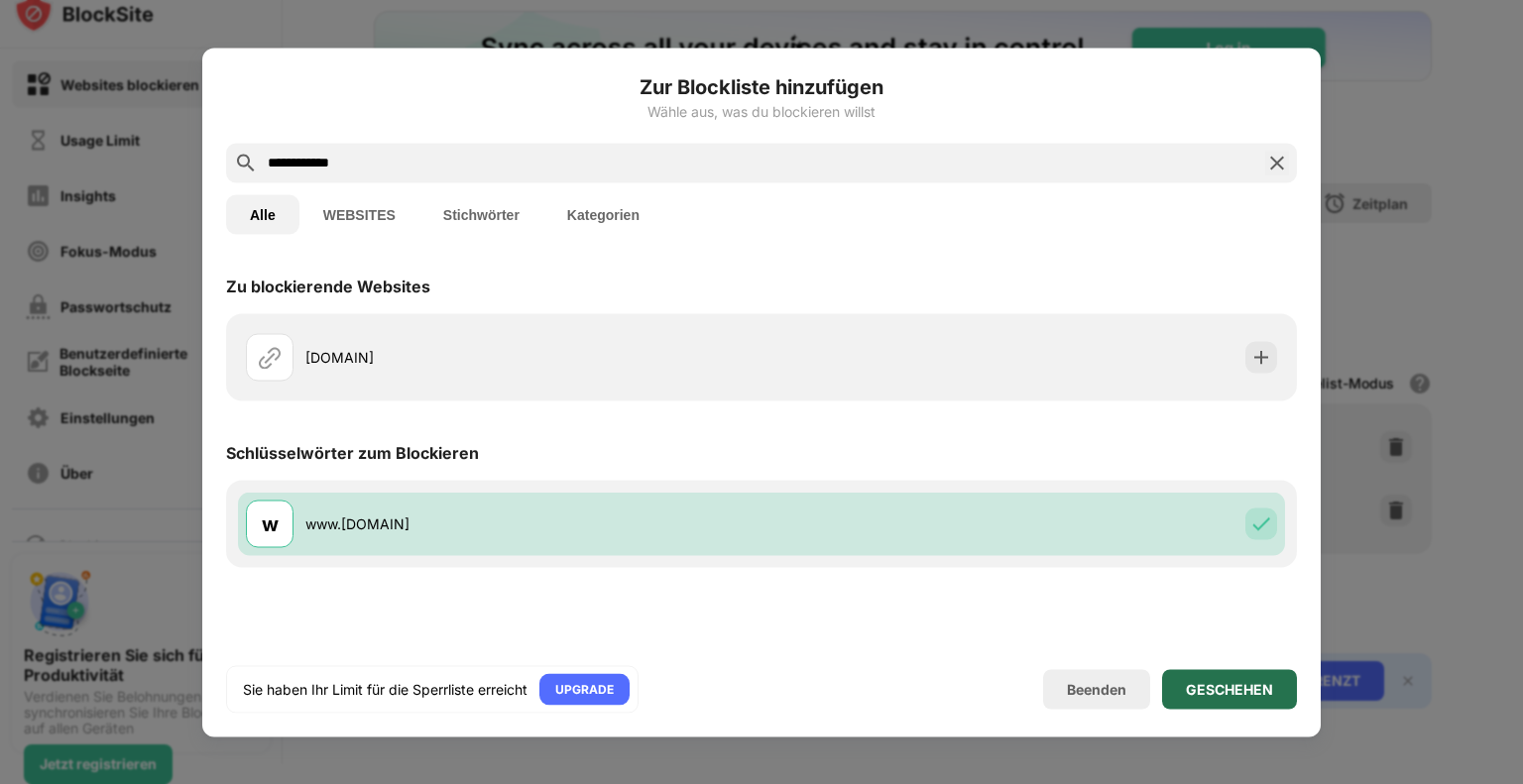 click on "GESCHEHEN" at bounding box center [1230, 689] 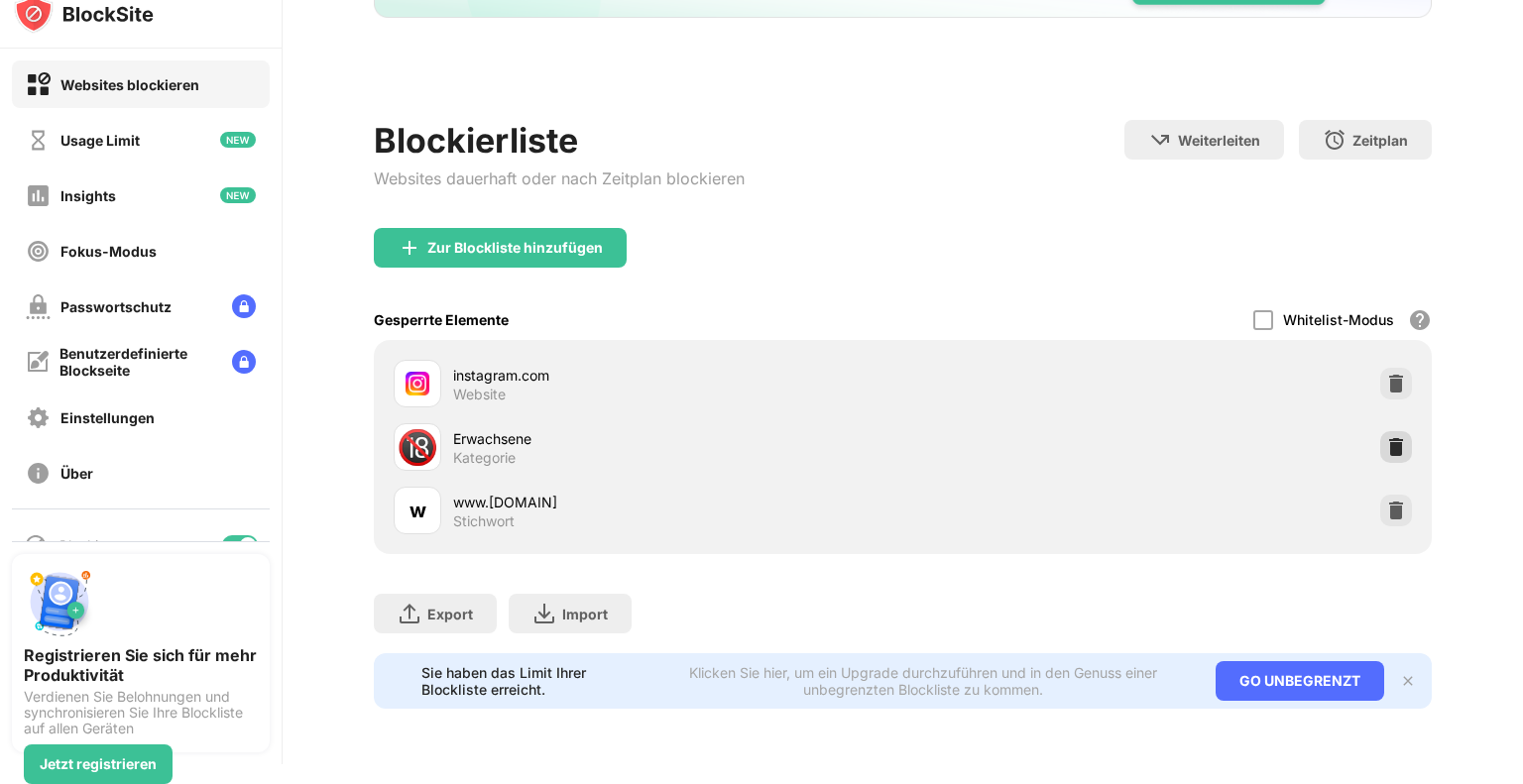 click at bounding box center (1396, 447) 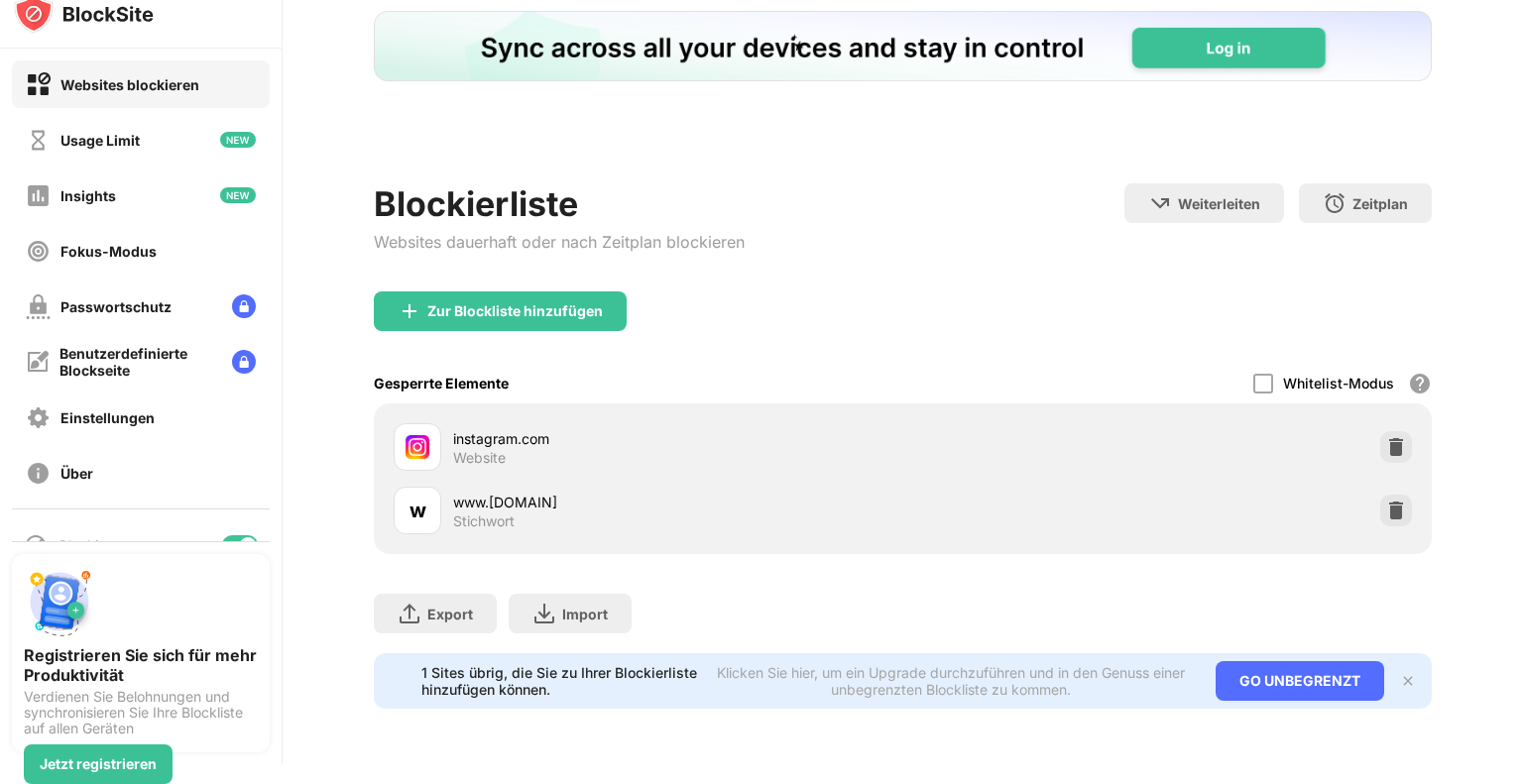 scroll, scrollTop: 107, scrollLeft: 0, axis: vertical 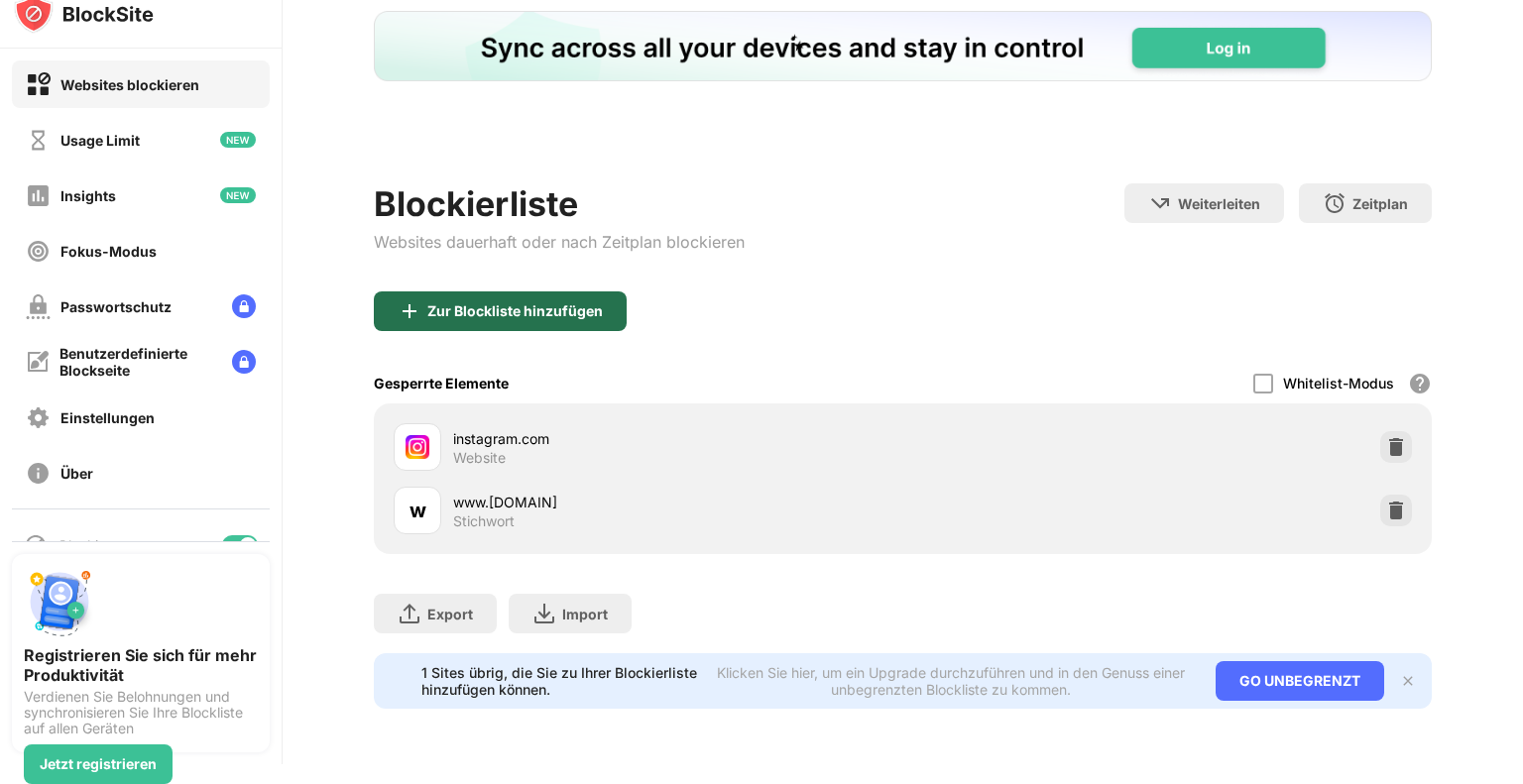 click on "Zur Blockliste hinzufügen" at bounding box center (500, 311) 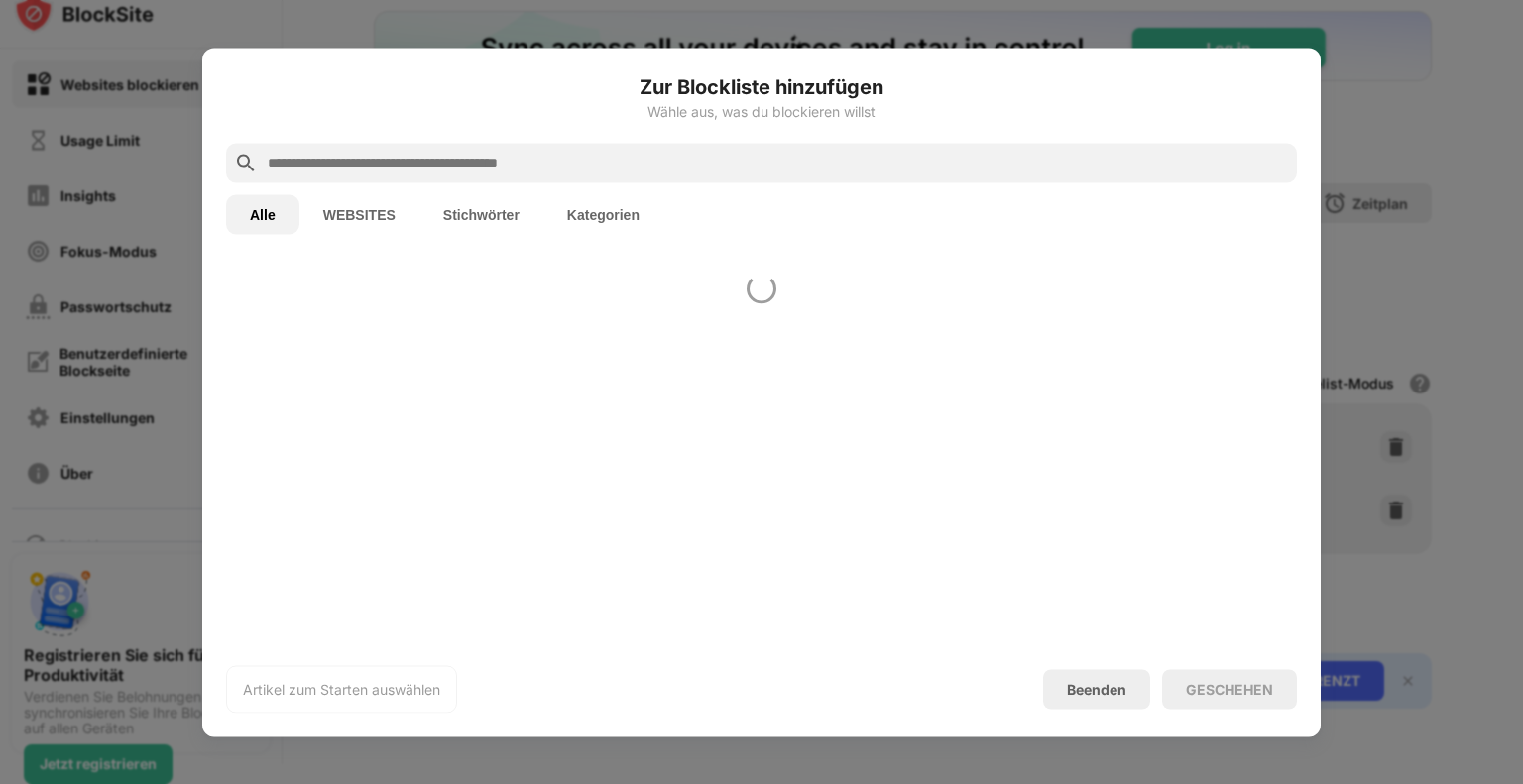 scroll, scrollTop: 0, scrollLeft: 0, axis: both 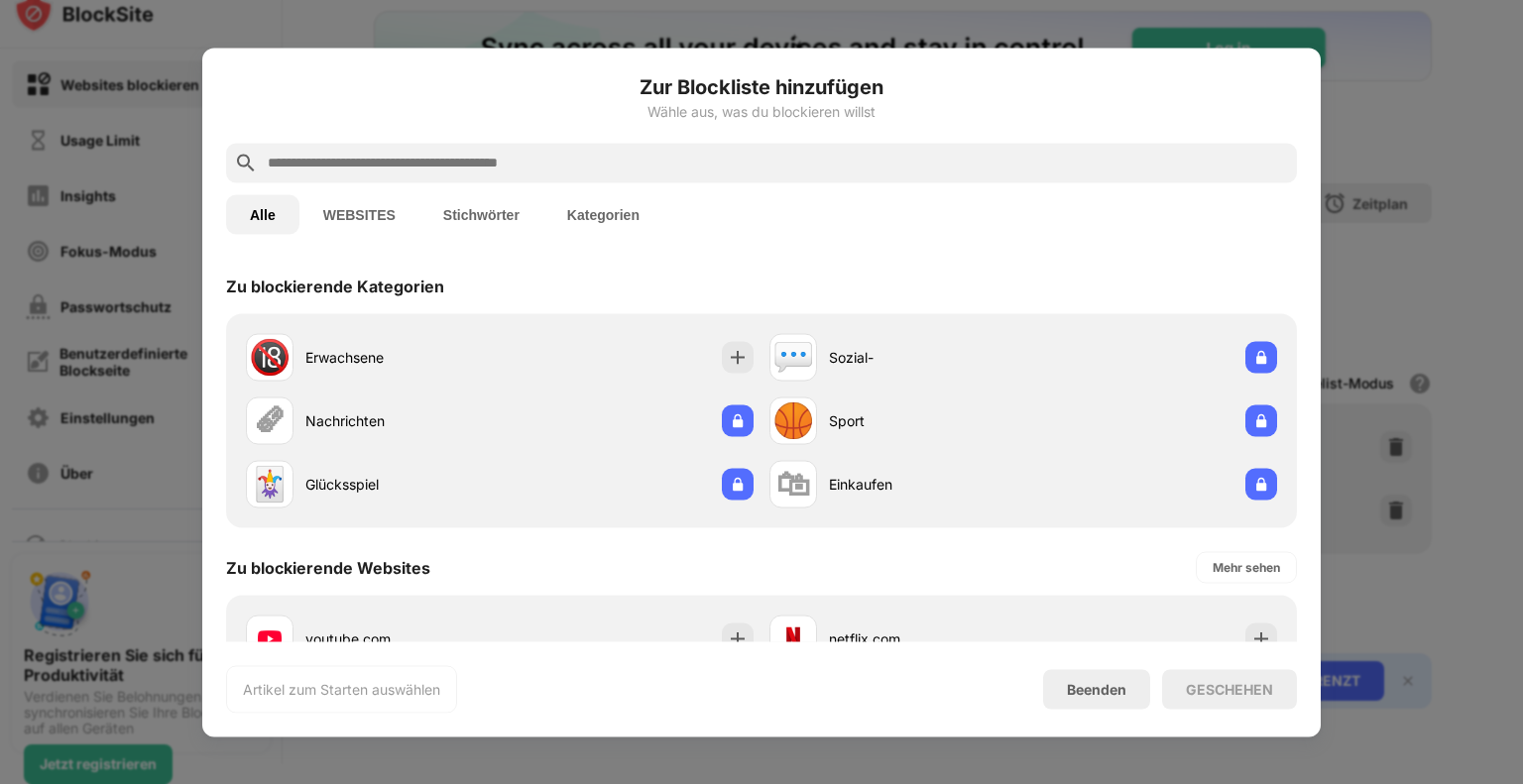click at bounding box center (777, 163) 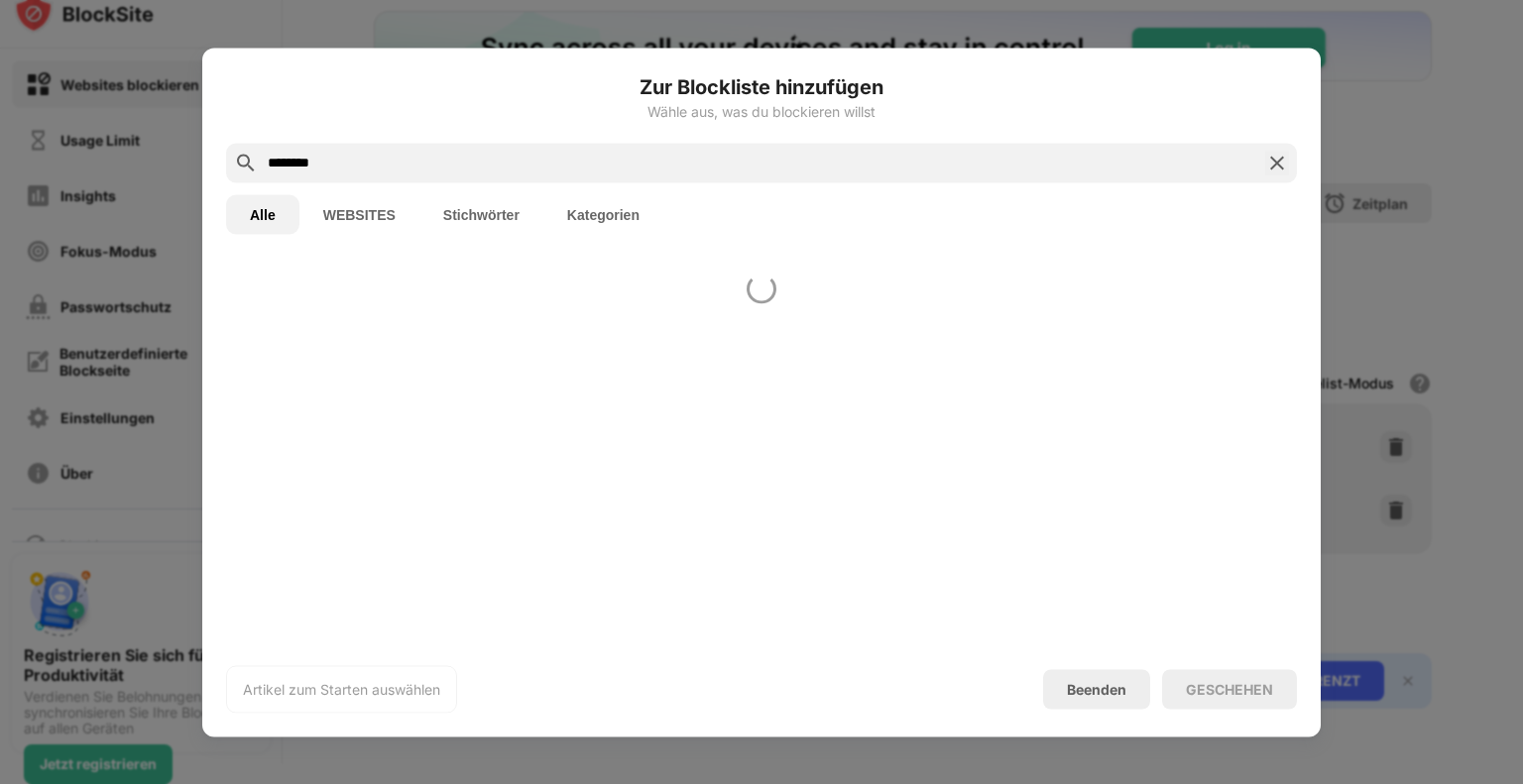 type on "********" 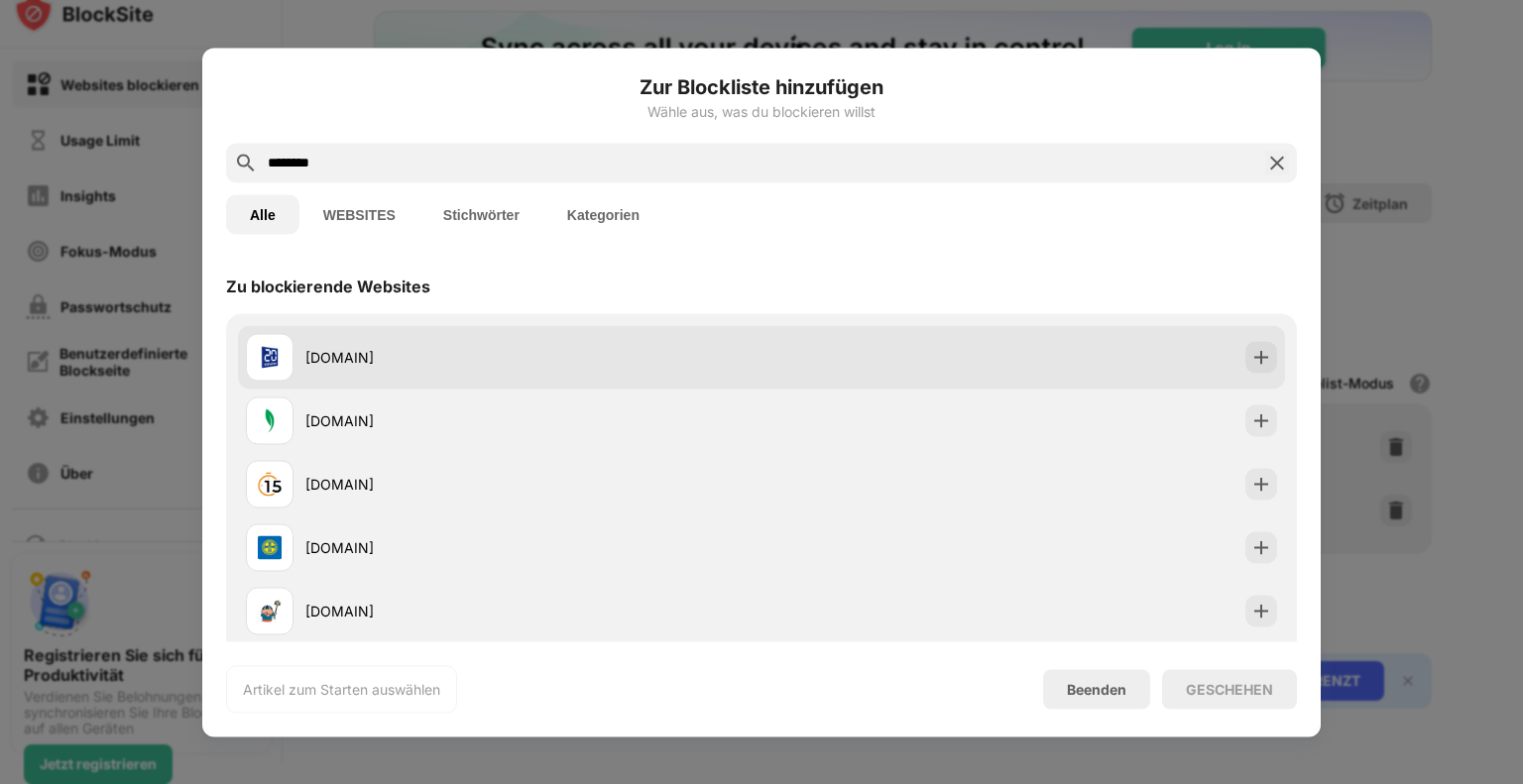 click on "[DOMAIN]" at bounding box center [533, 357] 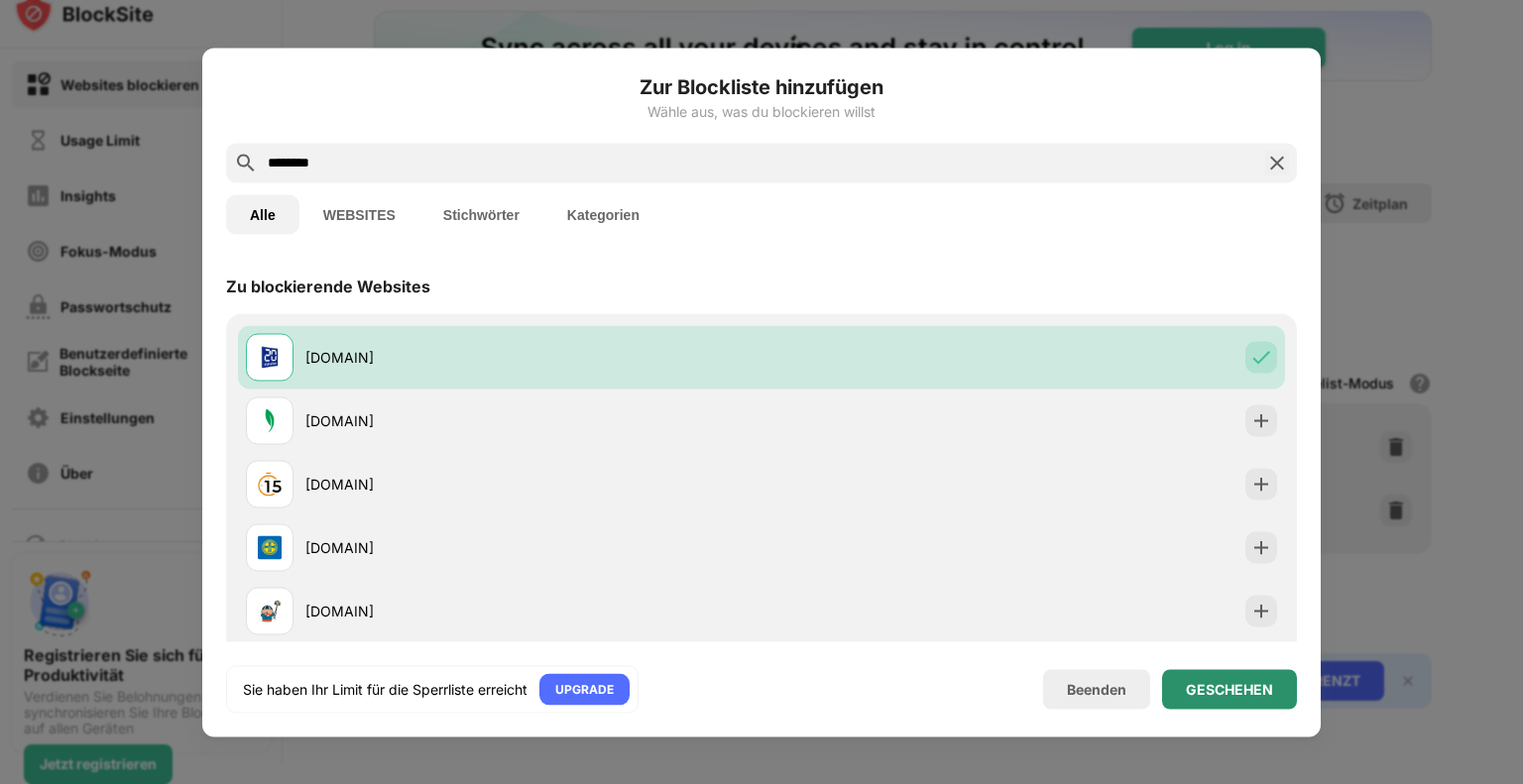 click on "GESCHEHEN" at bounding box center [1230, 689] 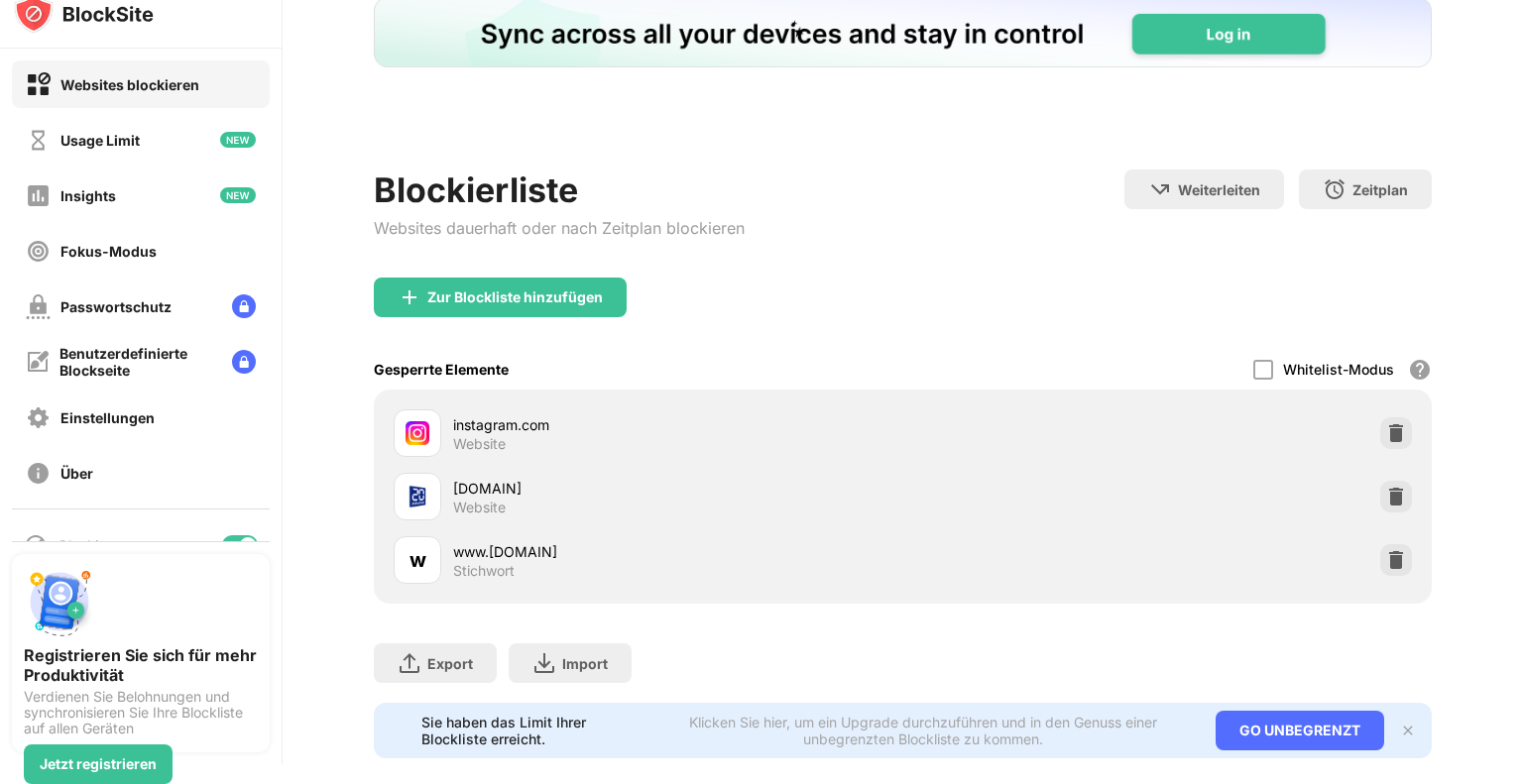 scroll, scrollTop: 170, scrollLeft: 0, axis: vertical 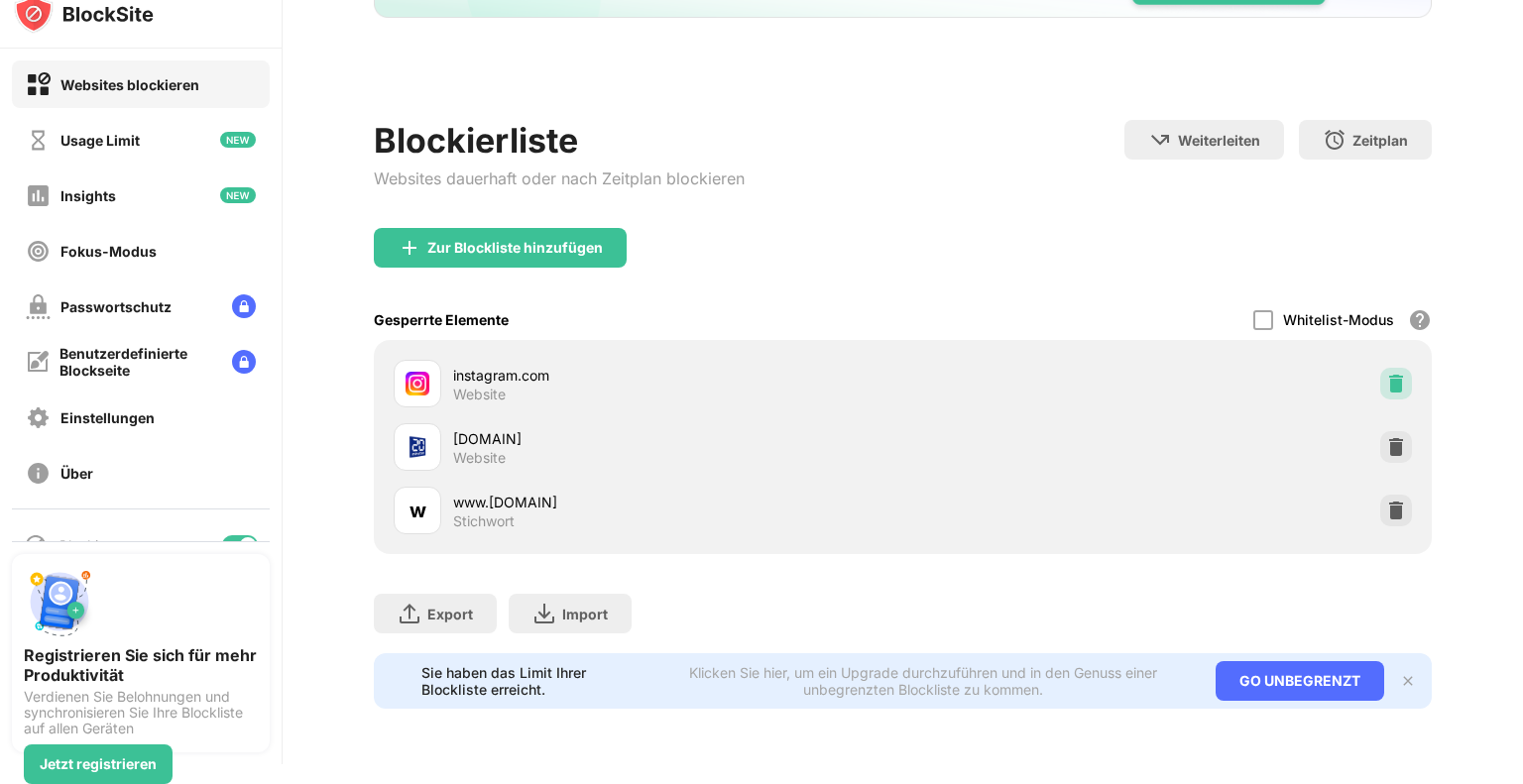 click at bounding box center [1396, 384] 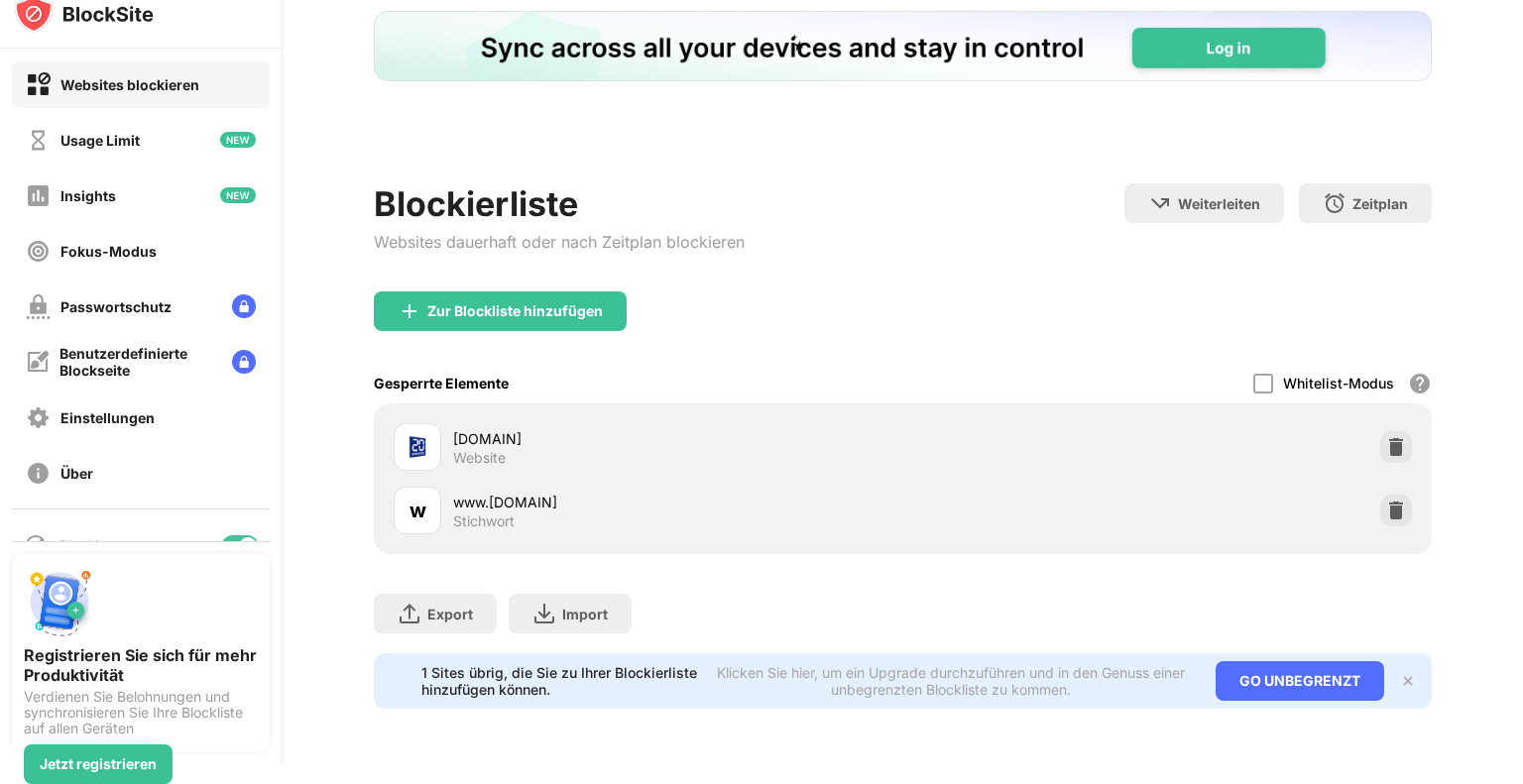 scroll, scrollTop: 0, scrollLeft: 0, axis: both 